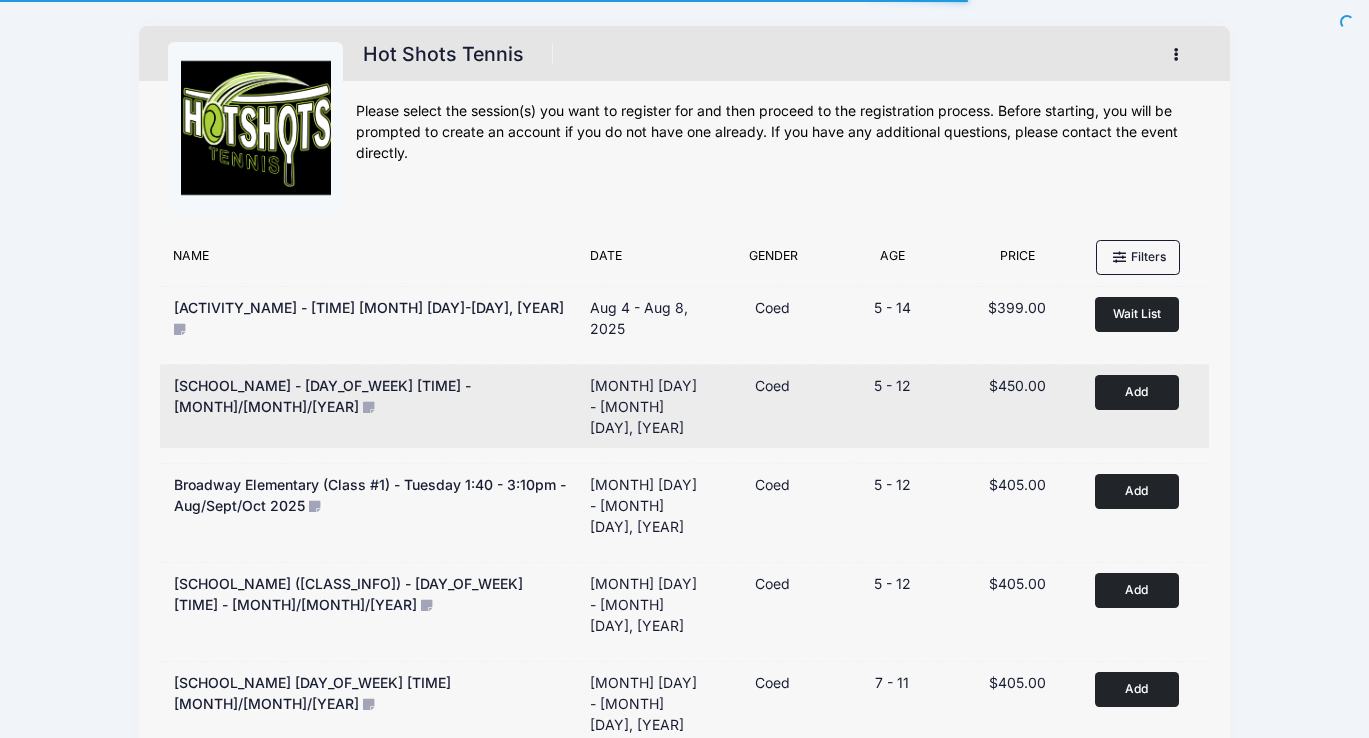 scroll, scrollTop: 0, scrollLeft: 0, axis: both 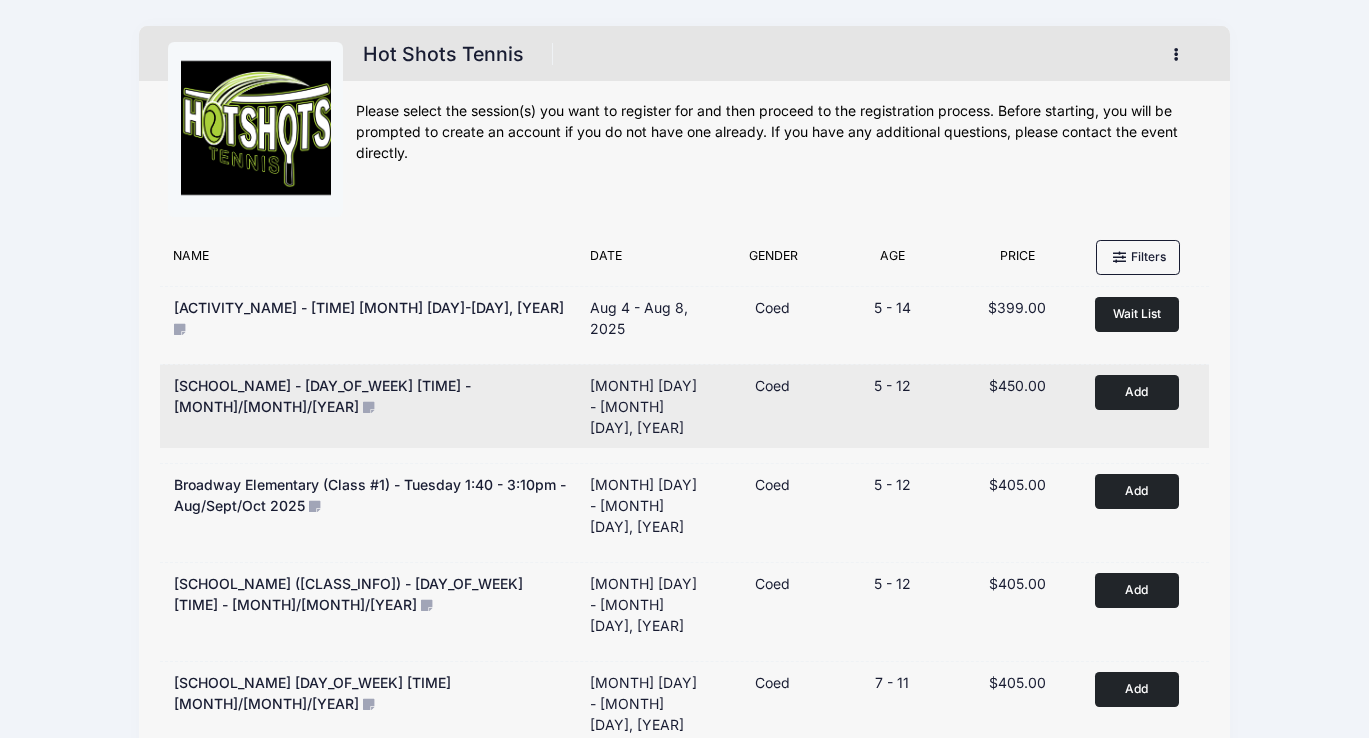 click on "Add  to Cart" at bounding box center [1137, 392] 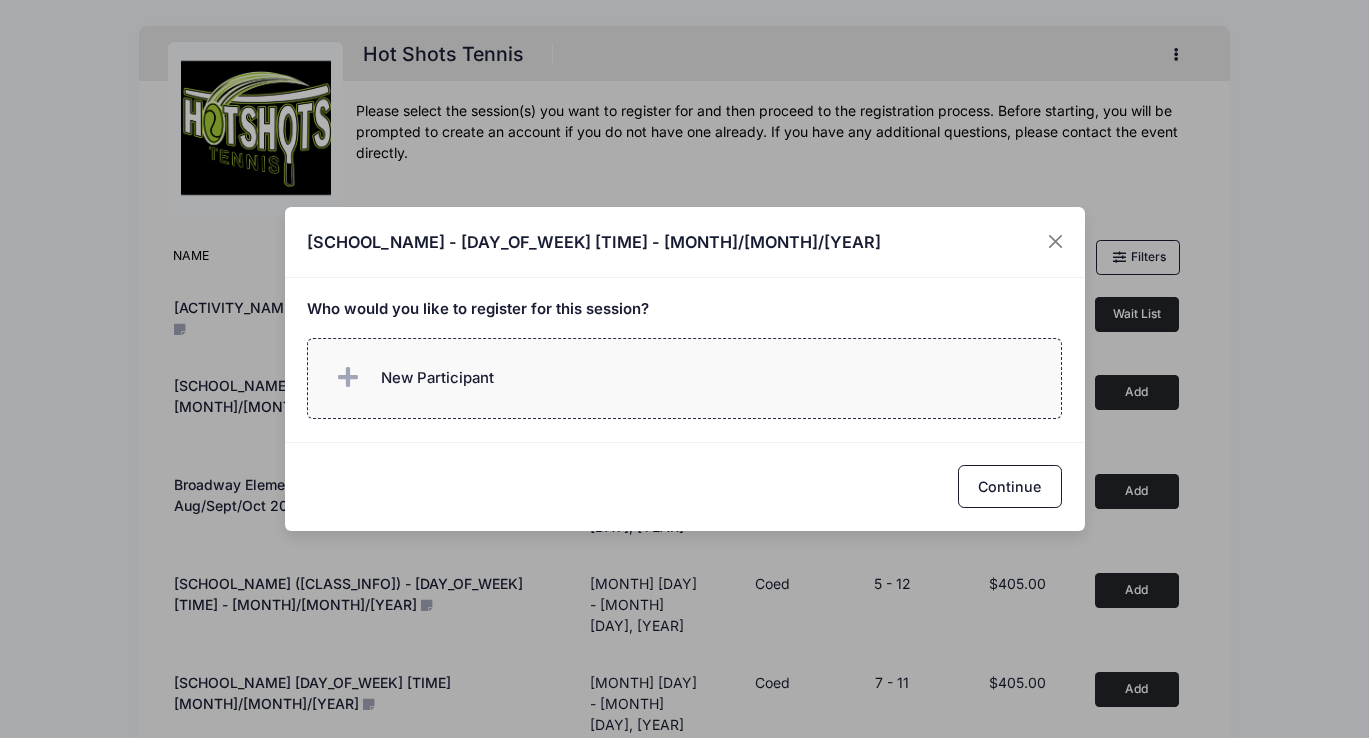 click on "New Participant" at bounding box center (684, 378) 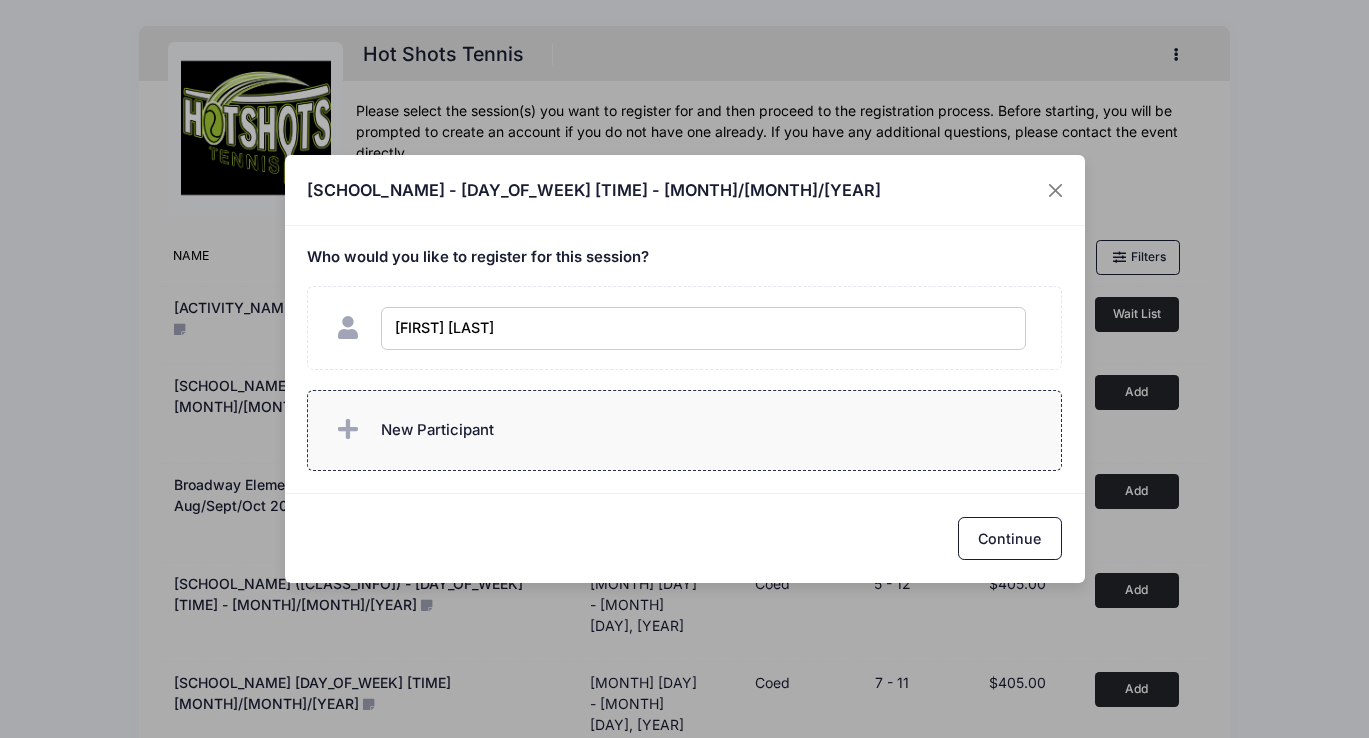 type on "[FIRST] [LAST]" 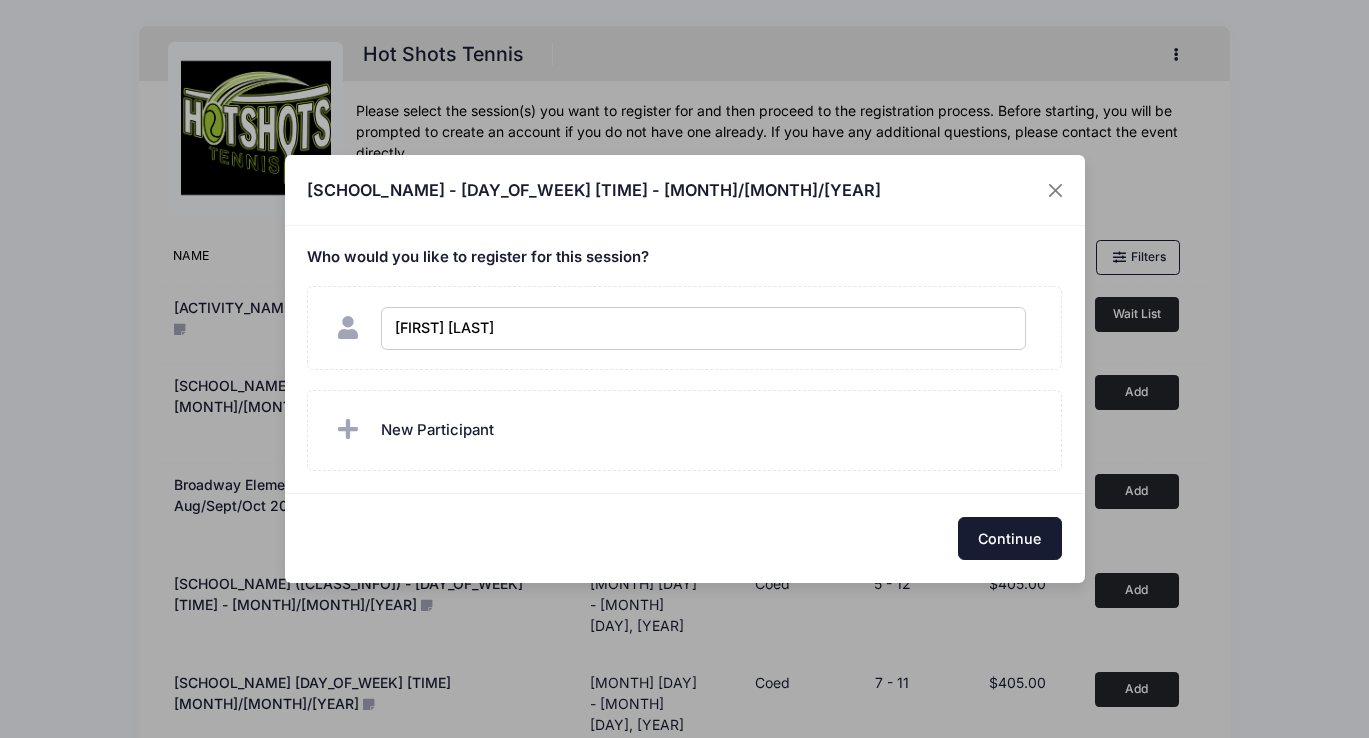 checkbox on "true" 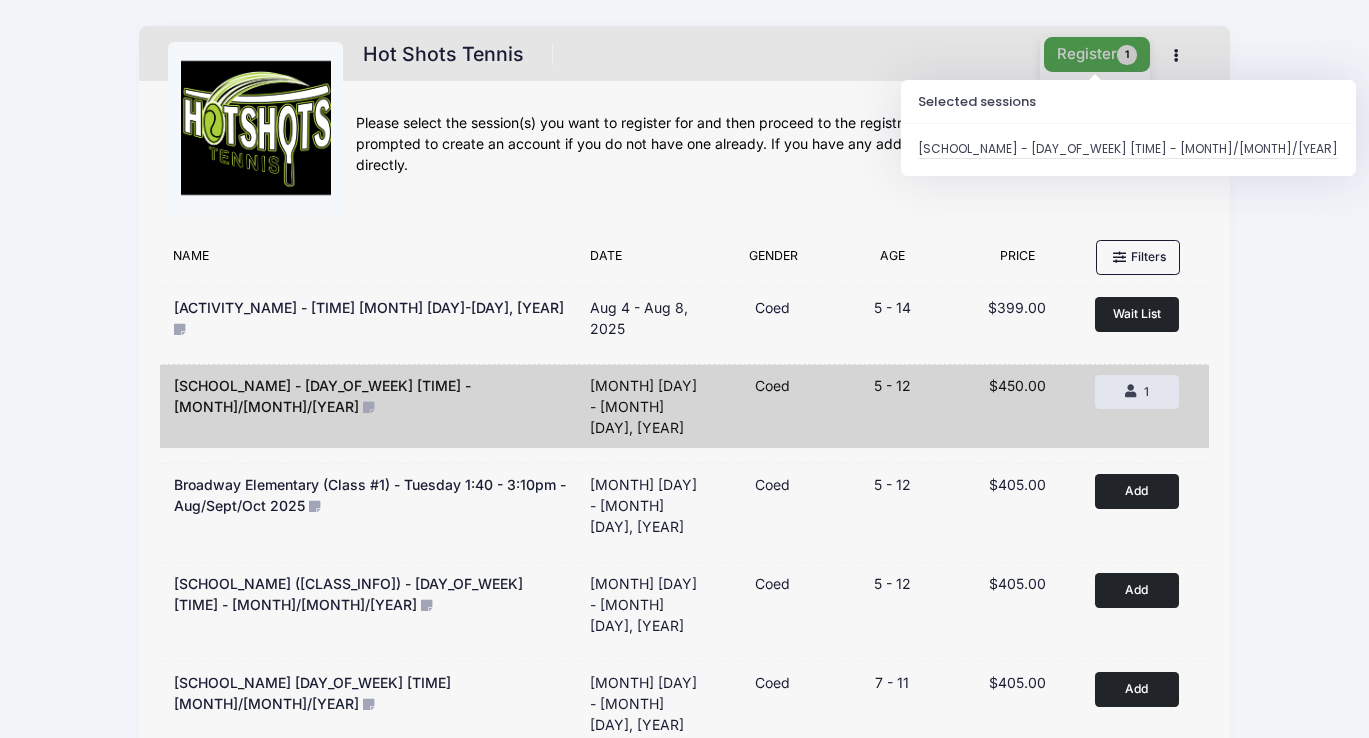 click on "Register  1" at bounding box center [1097, 54] 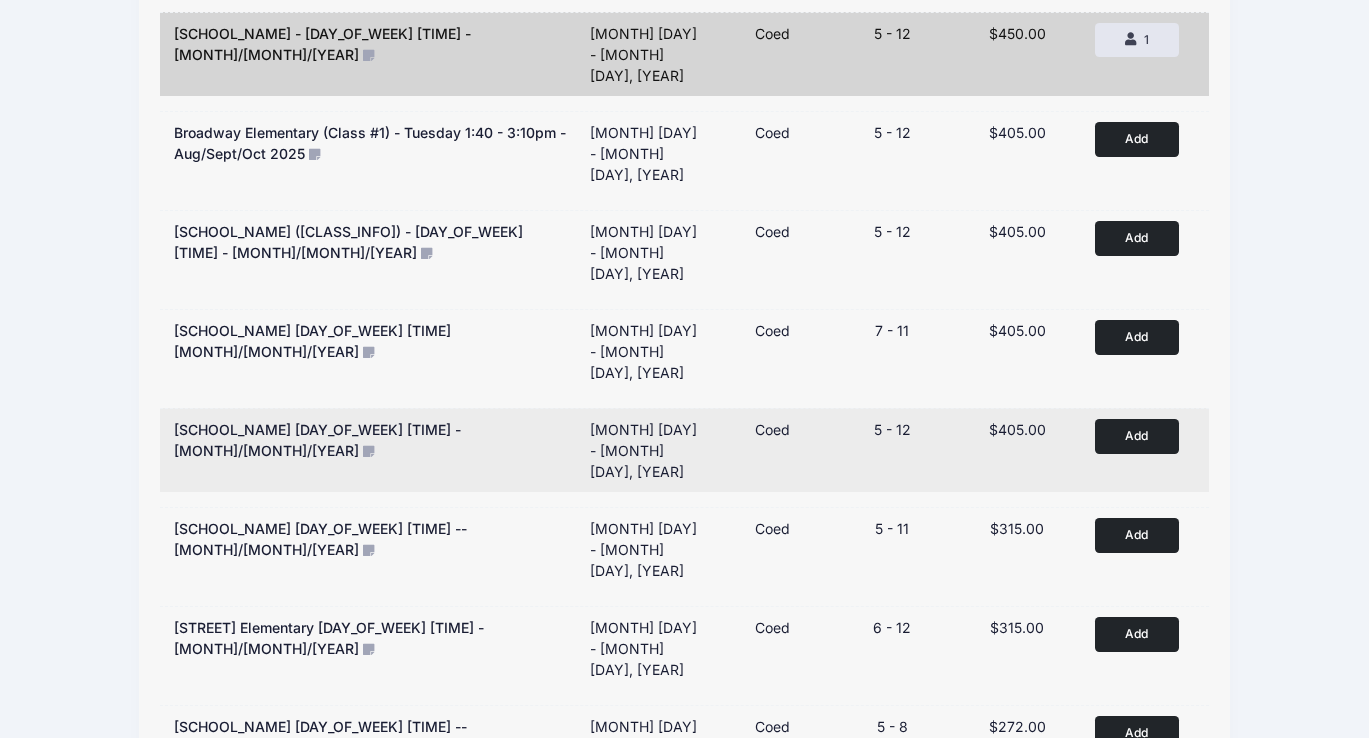 scroll, scrollTop: 0, scrollLeft: 0, axis: both 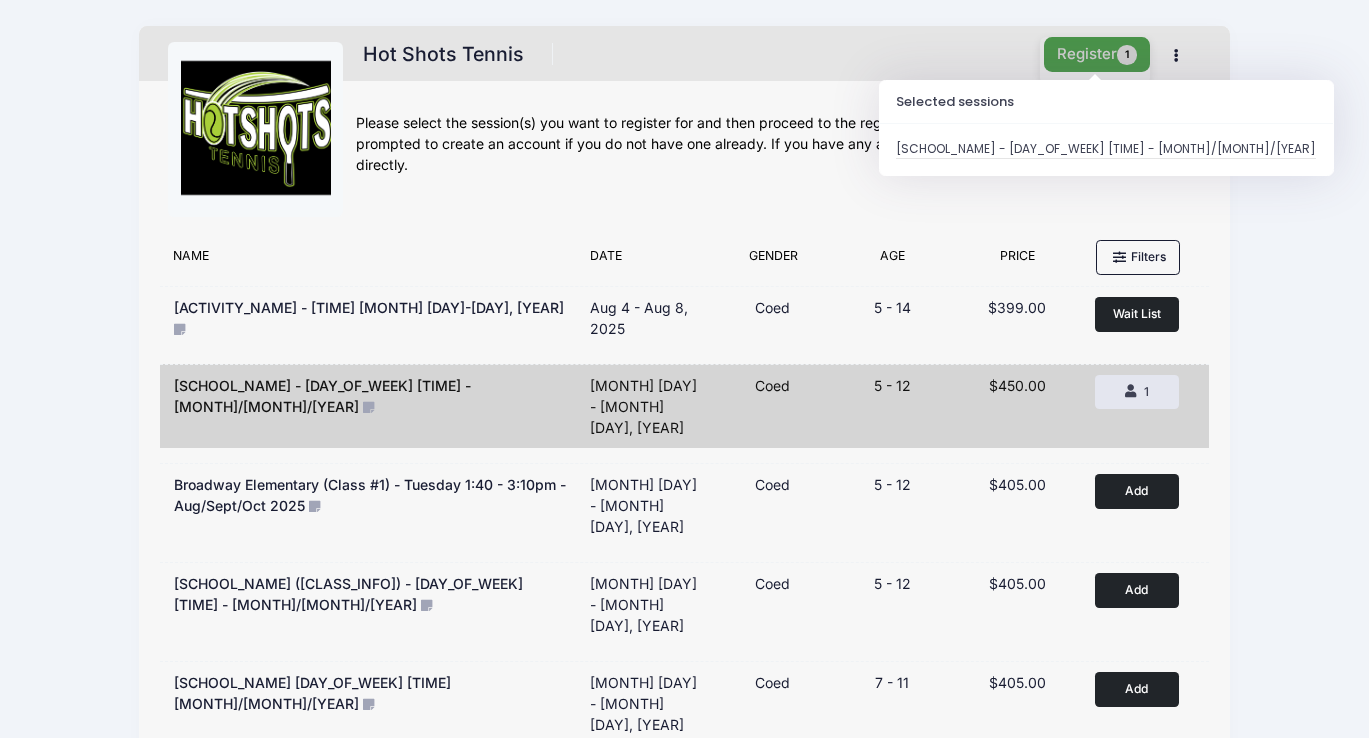 click on "Register  1" at bounding box center [1097, 54] 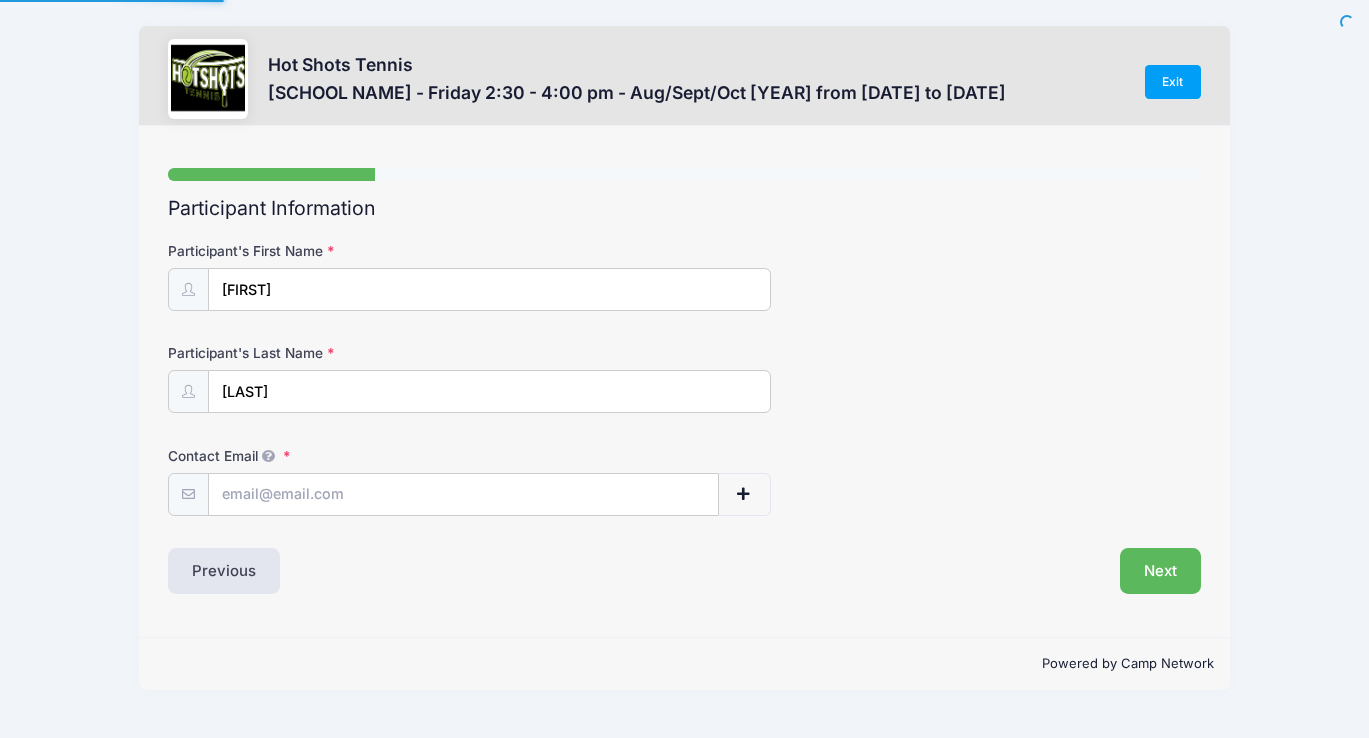 scroll, scrollTop: 0, scrollLeft: 0, axis: both 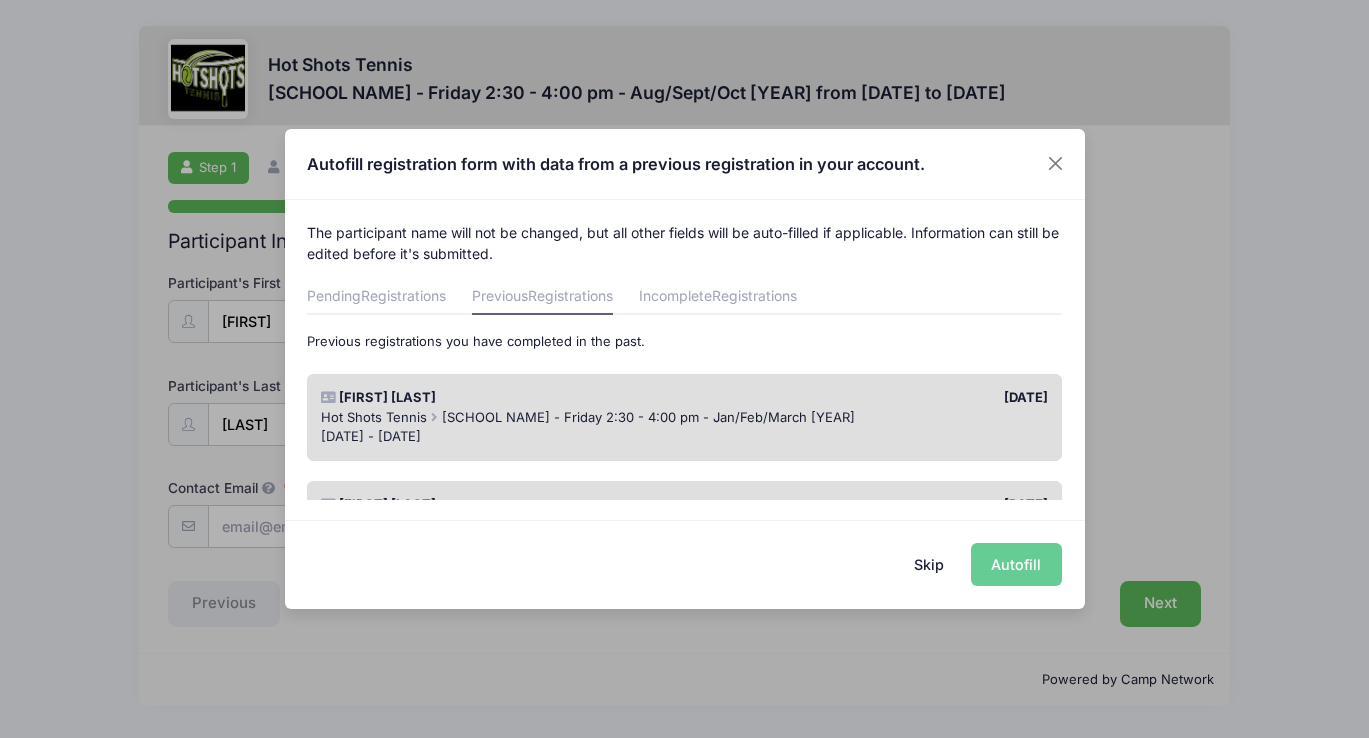 click on "[SCHOOL NAME] - Friday 2:30 - 4:00 pm - Jan/Feb/March [YEAR]" at bounding box center [648, 417] 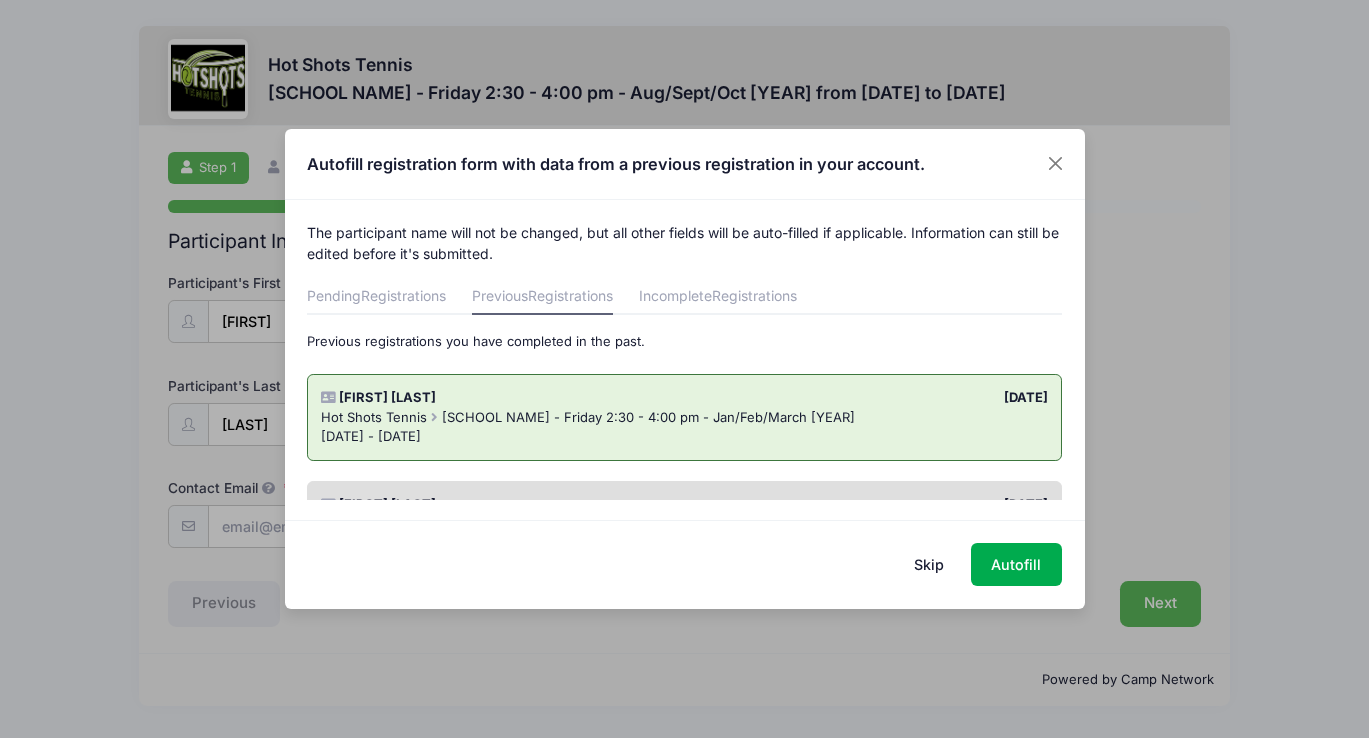 click on "Previous registrations you have completed in the past." at bounding box center (684, 342) 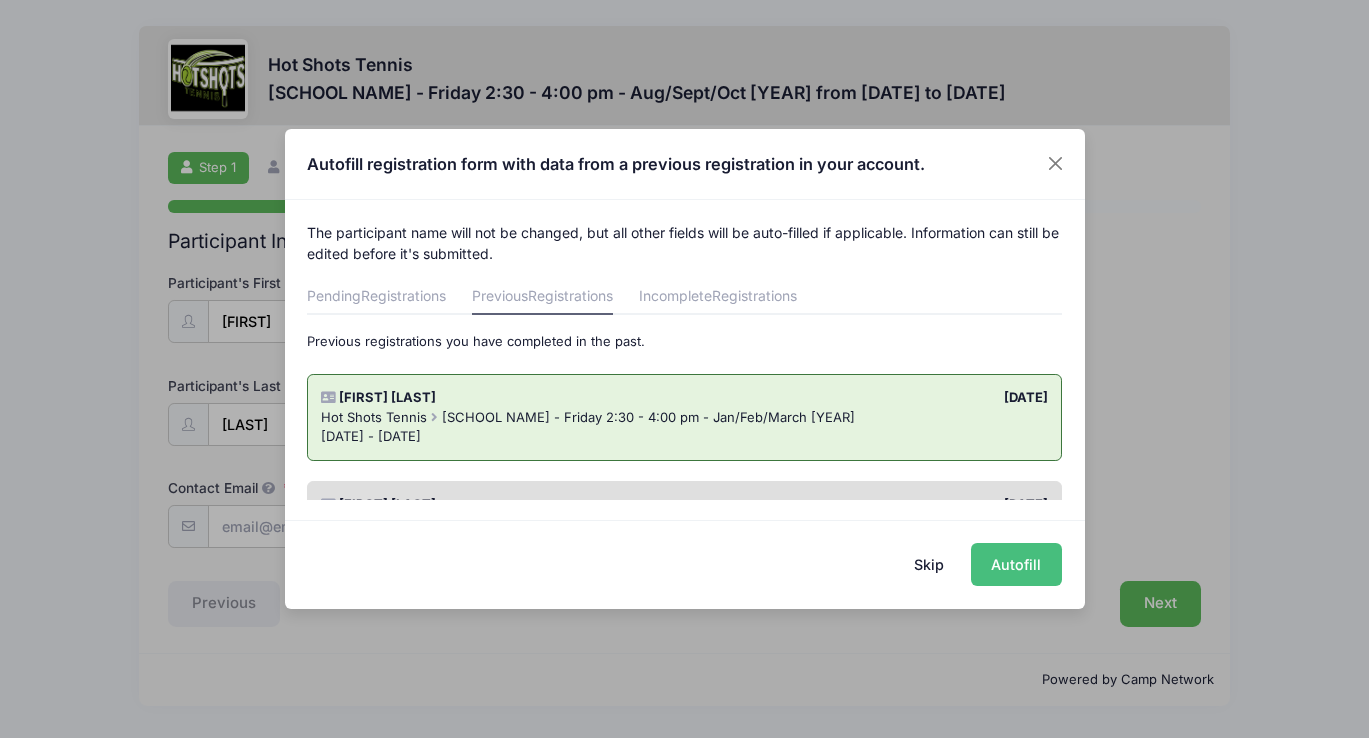 click on "Autofill" at bounding box center [1016, 564] 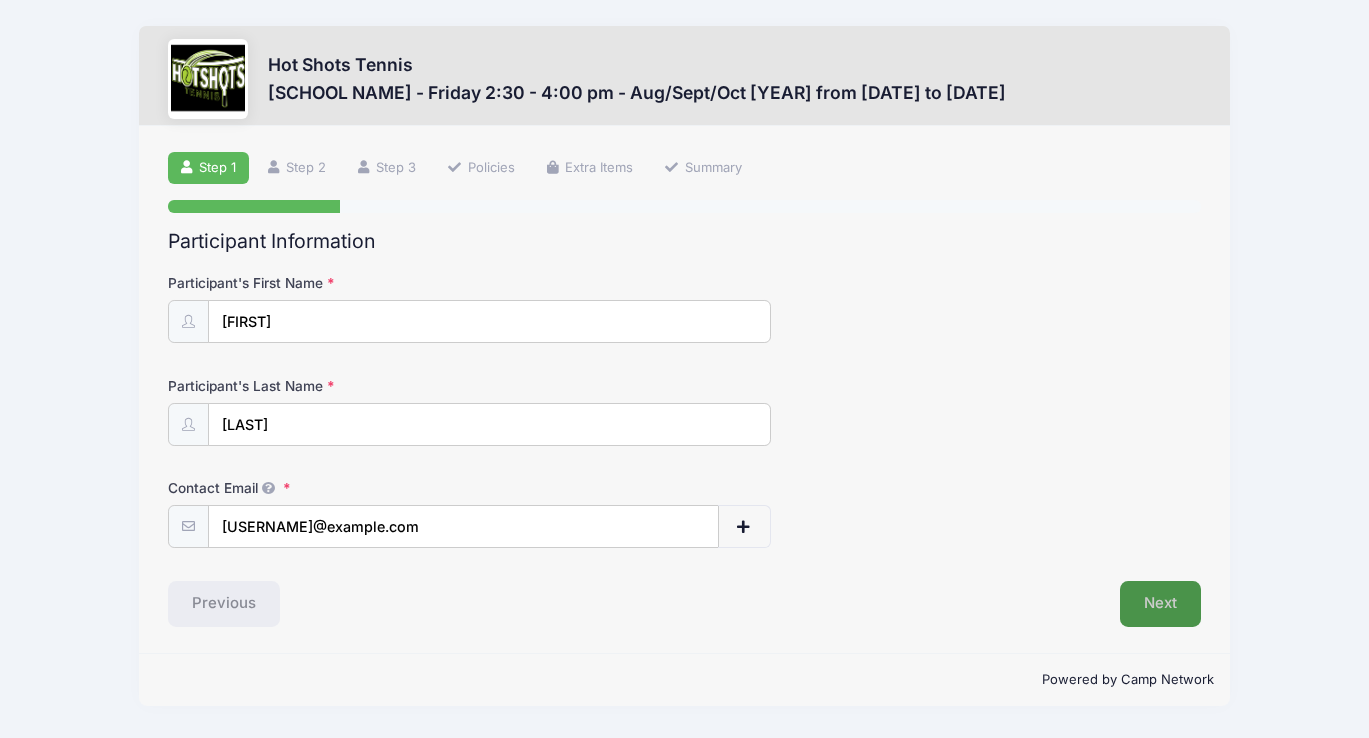 click on "Next" at bounding box center [1160, 604] 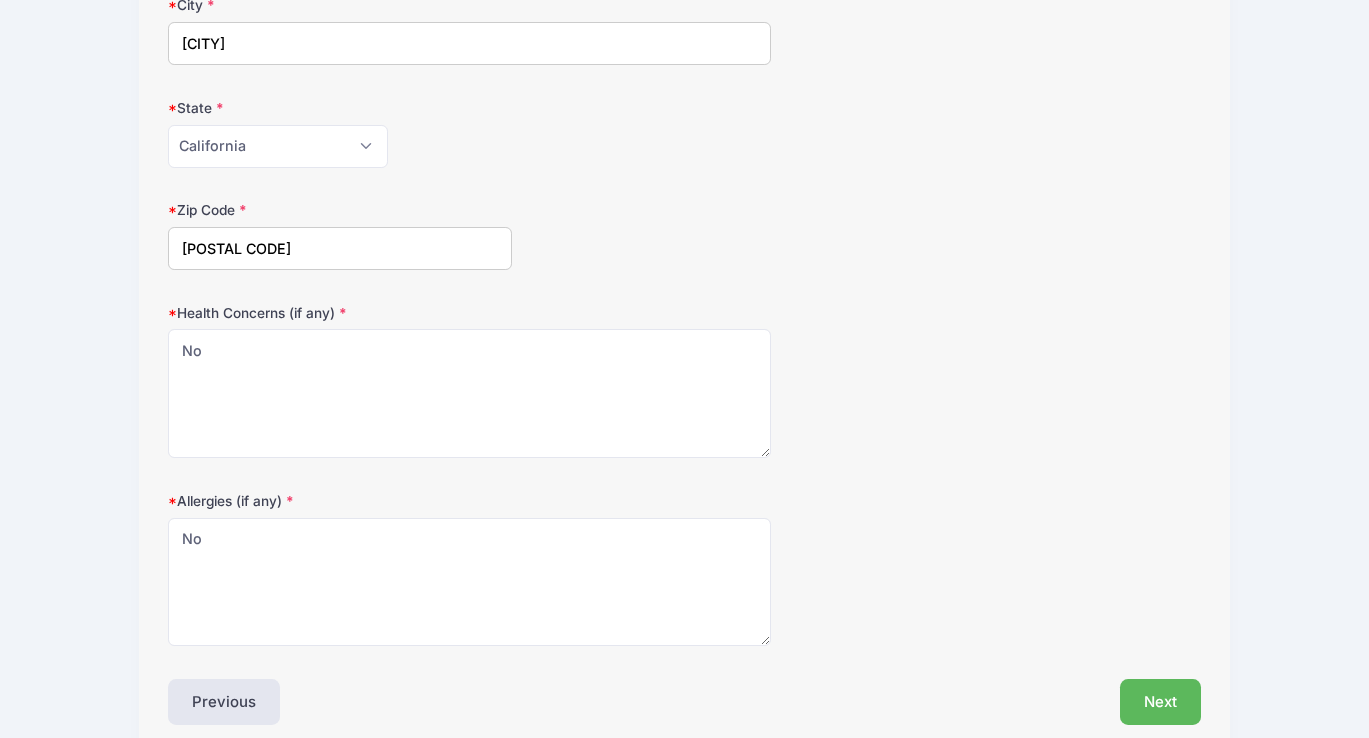 scroll, scrollTop: 574, scrollLeft: 0, axis: vertical 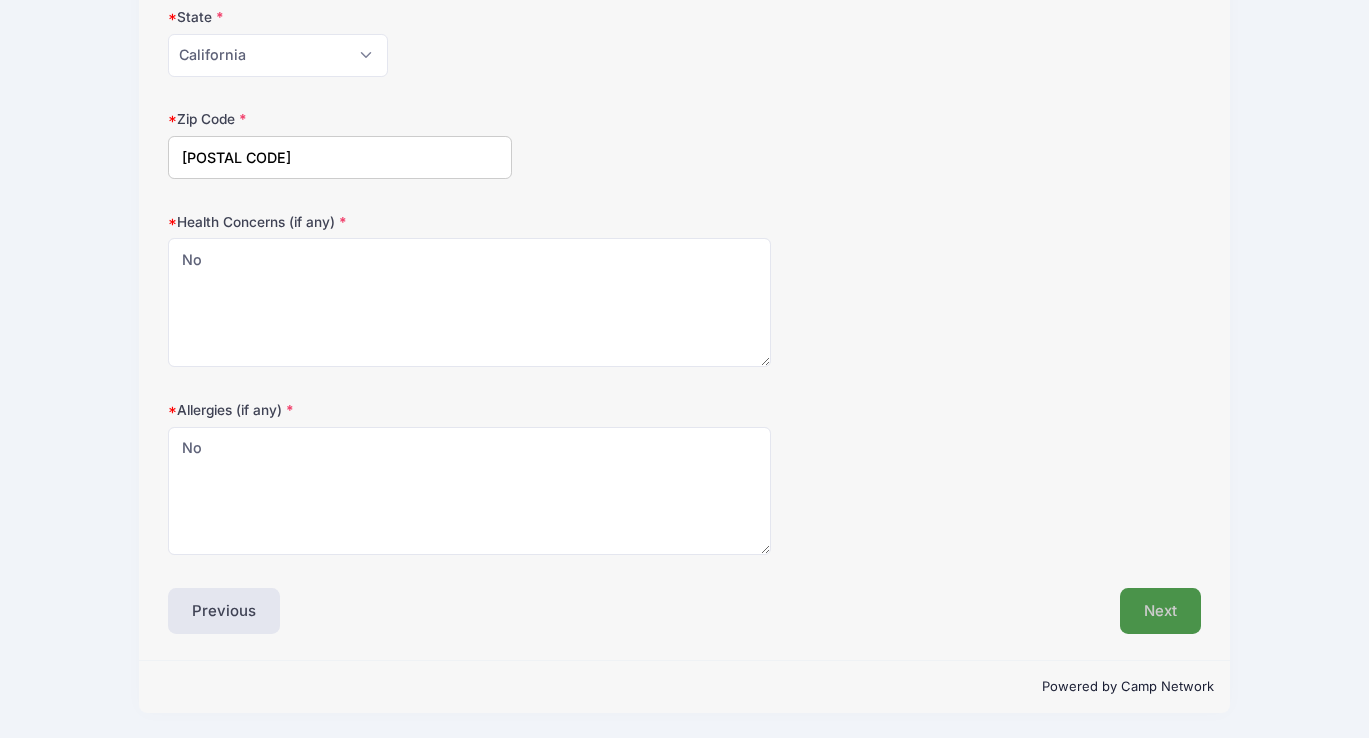click on "Next" at bounding box center [1160, 611] 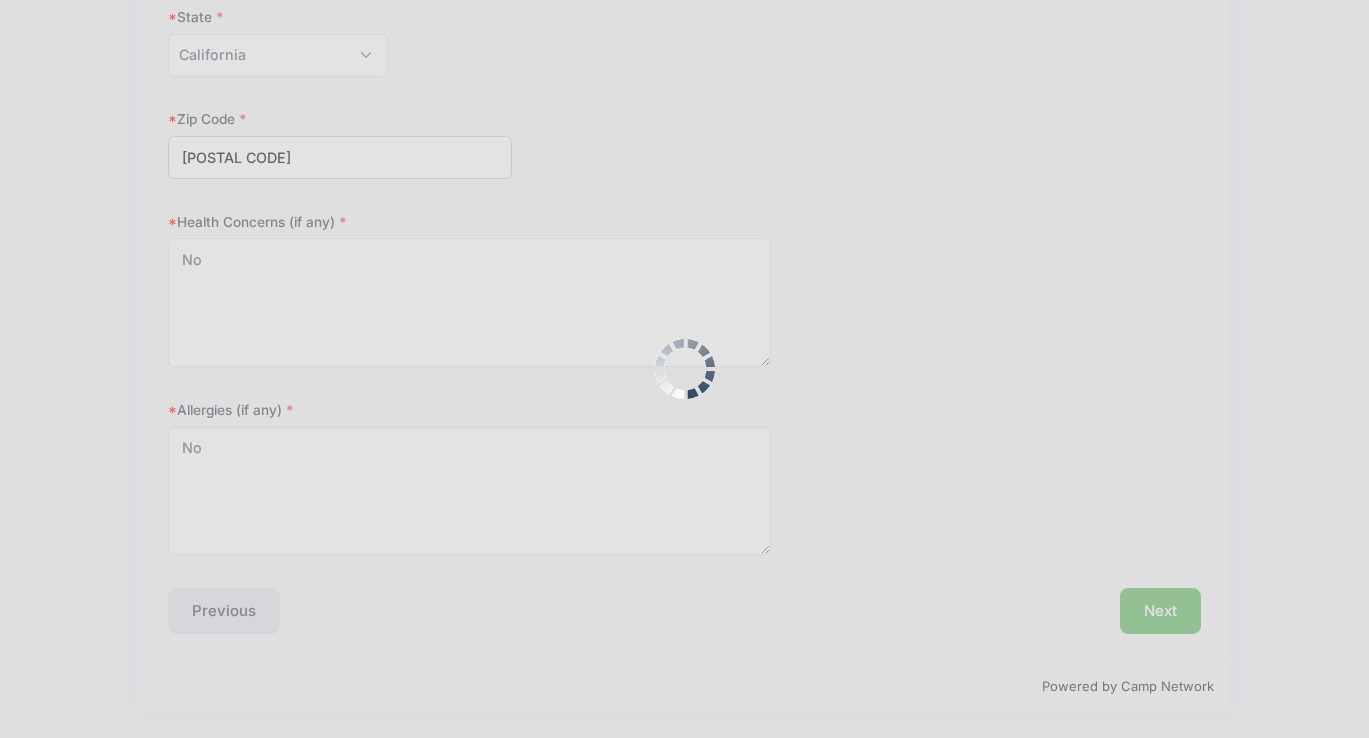 scroll, scrollTop: 0, scrollLeft: 0, axis: both 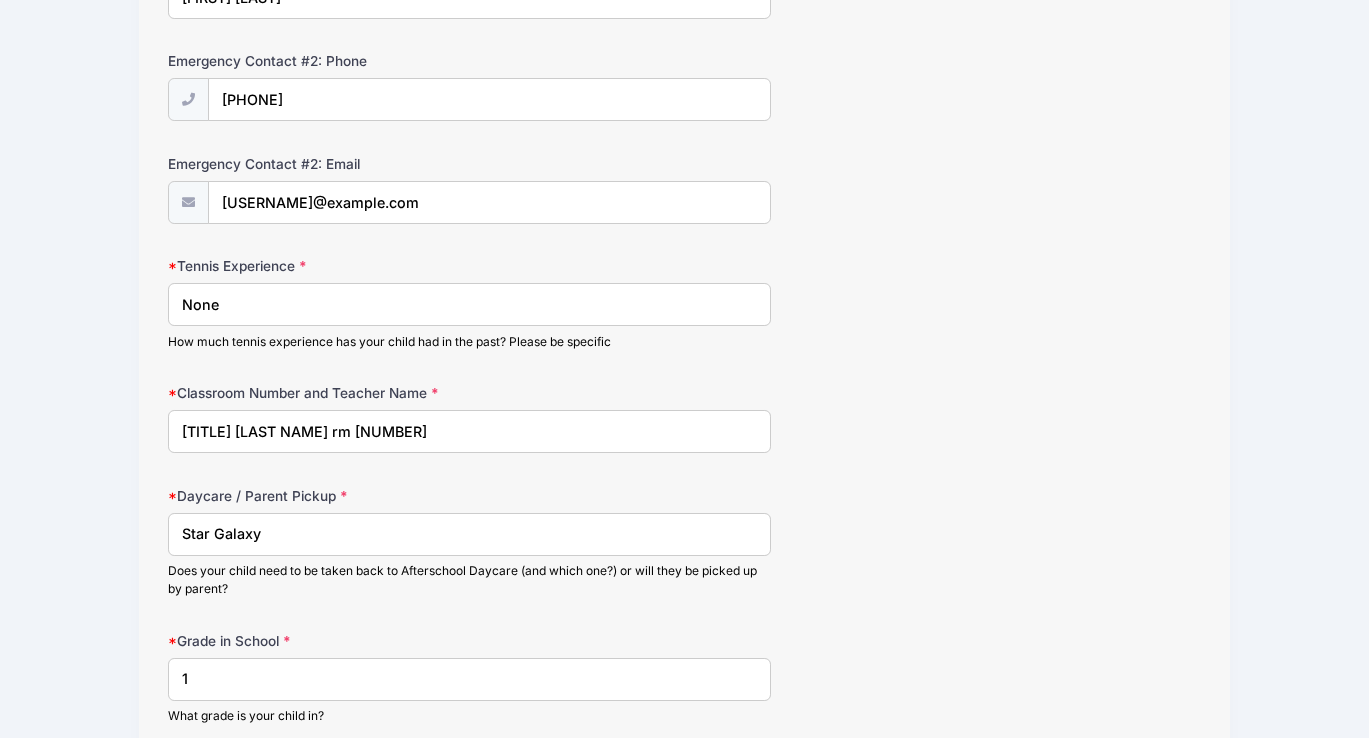 click on "None" at bounding box center [469, 304] 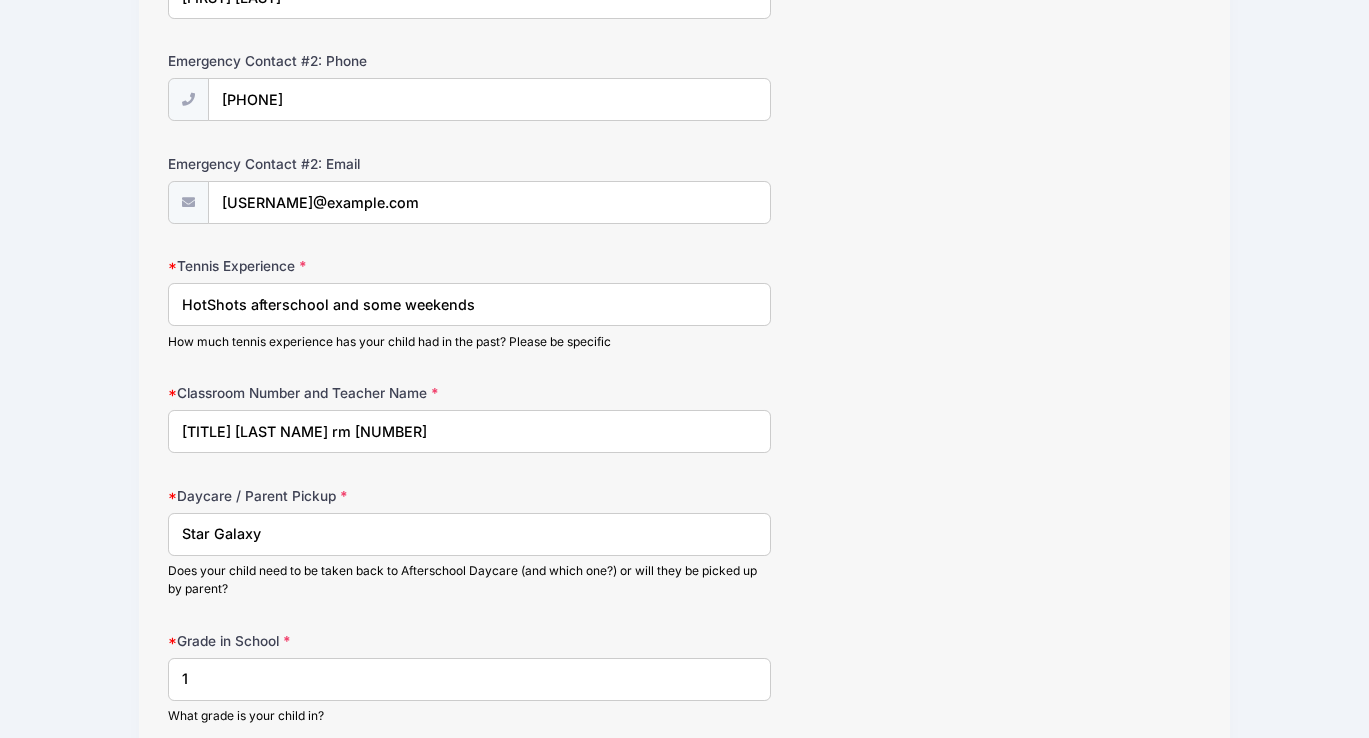 type on "HotShots afterschool and some weekends" 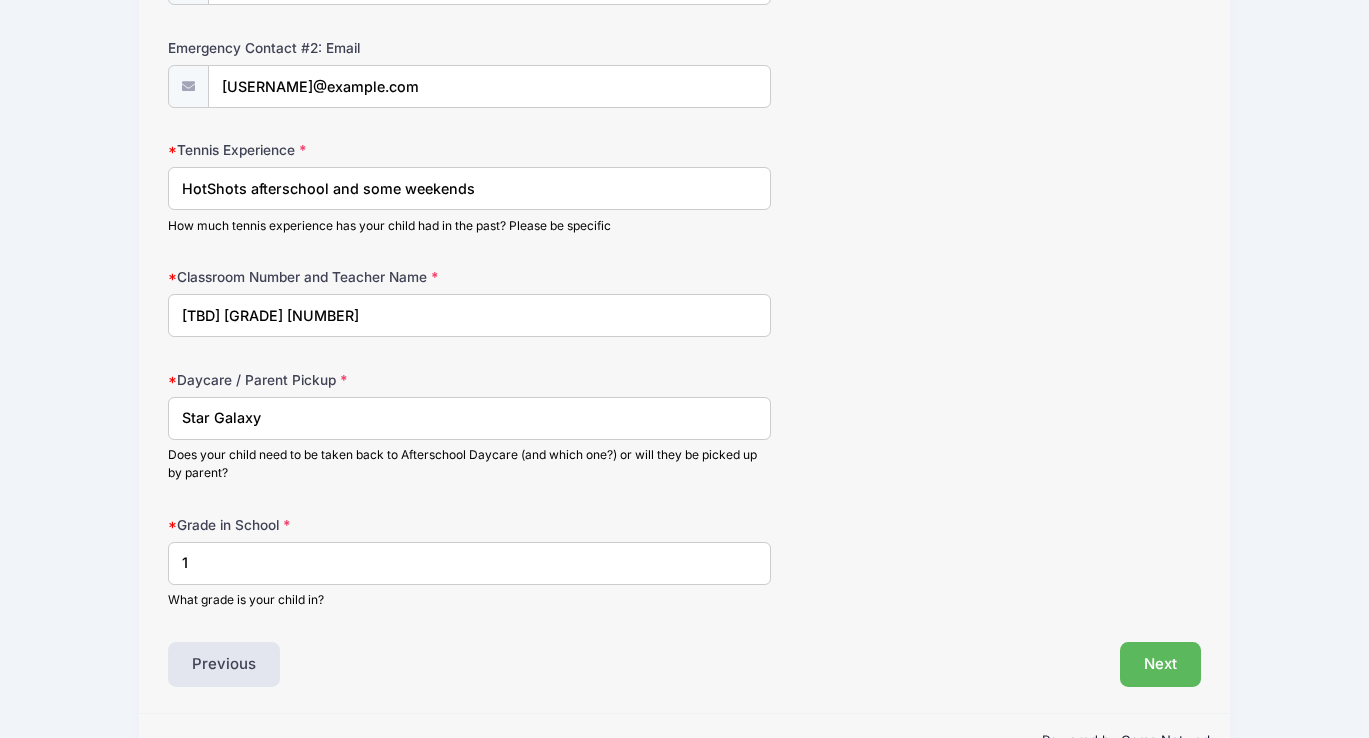 scroll, scrollTop: 1109, scrollLeft: 0, axis: vertical 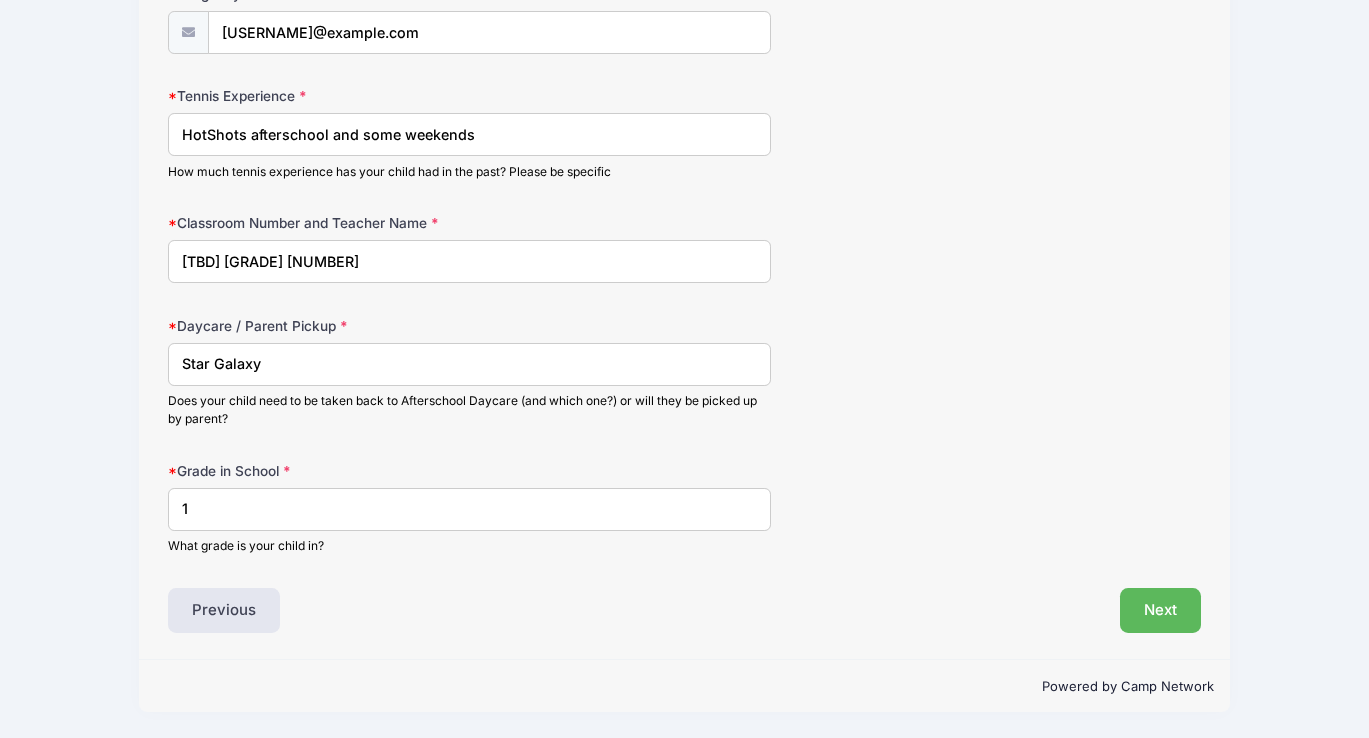 type on "[TBD] [GRADE] [NUMBER]" 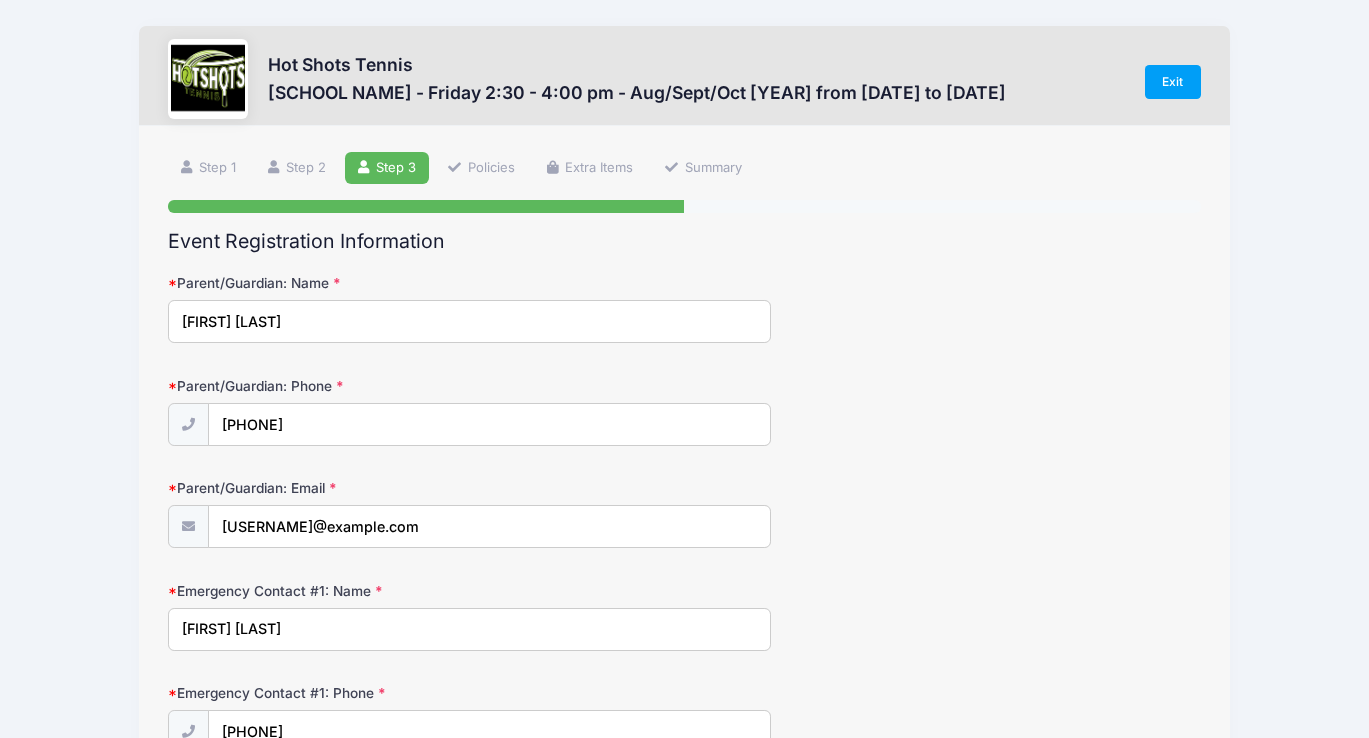 scroll, scrollTop: 1109, scrollLeft: 0, axis: vertical 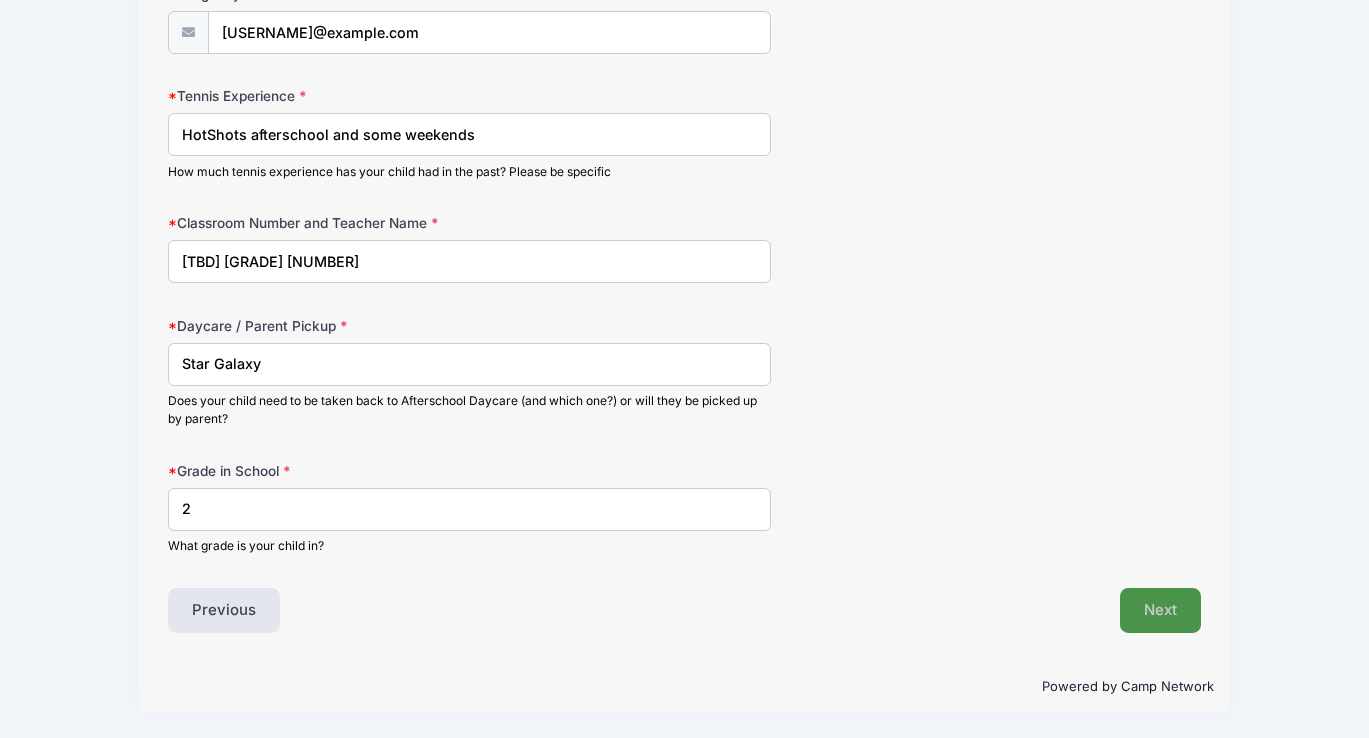 type on "2" 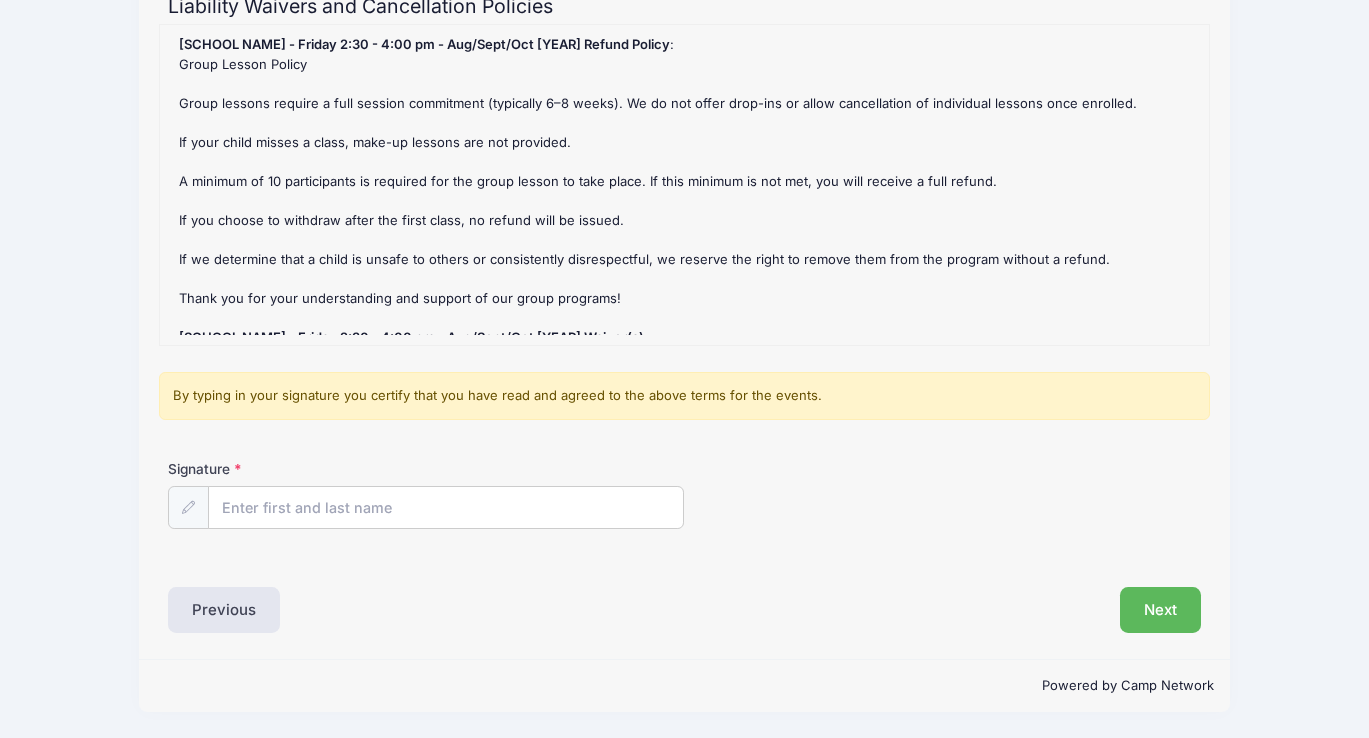 scroll, scrollTop: 61, scrollLeft: 0, axis: vertical 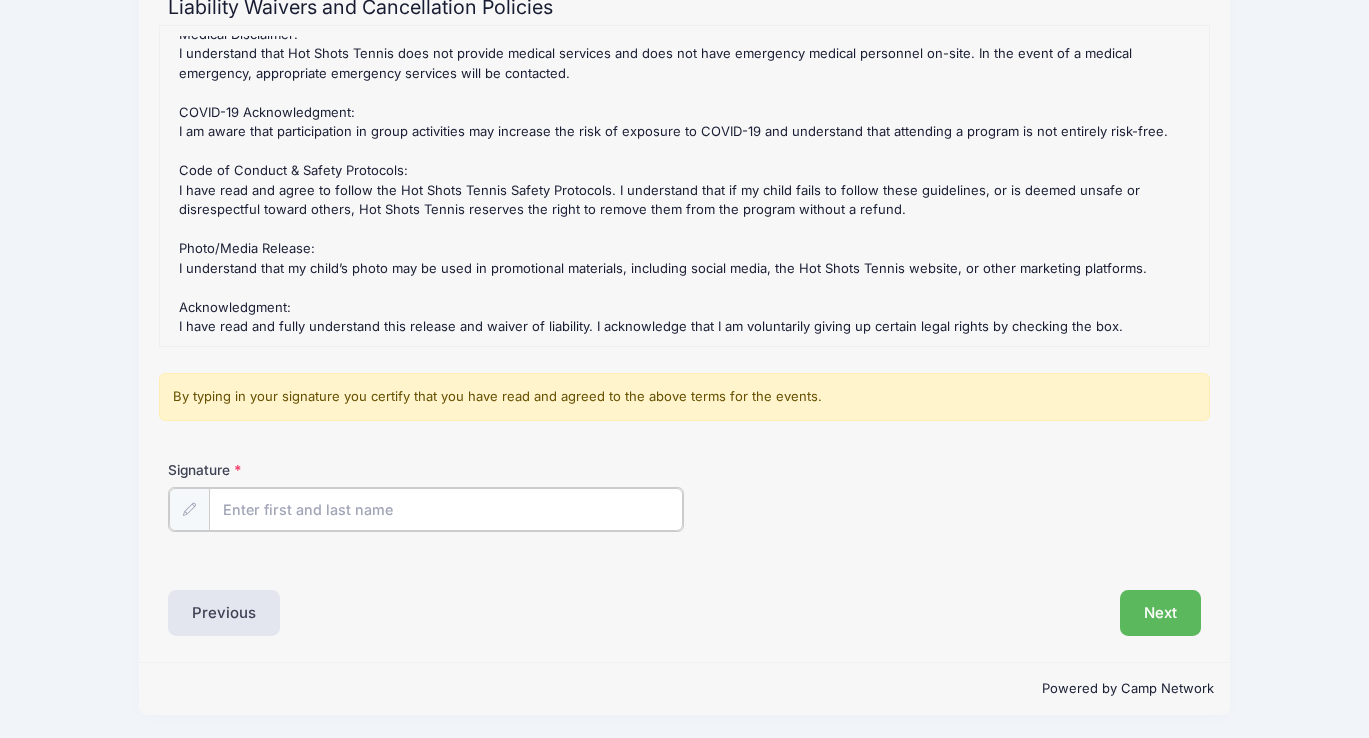 click at bounding box center [426, 509] 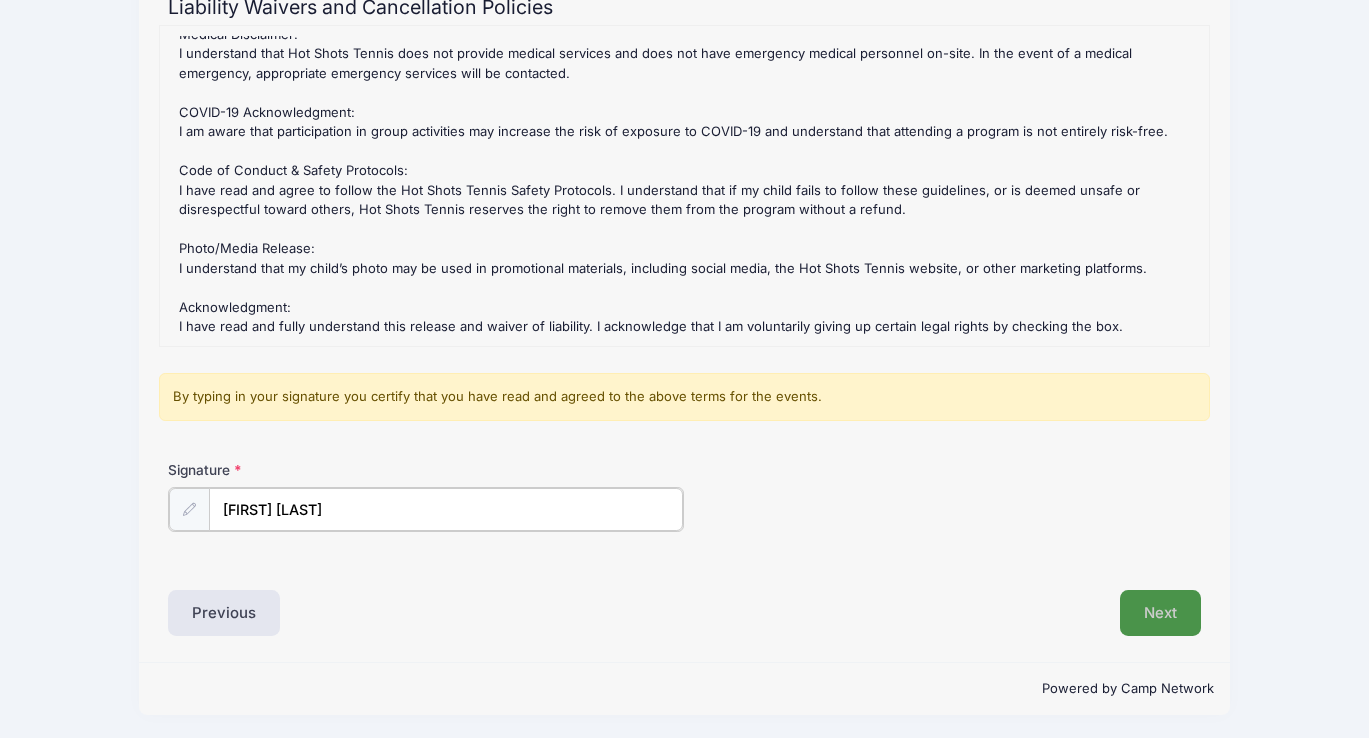 type on "[FIRST] [LAST]" 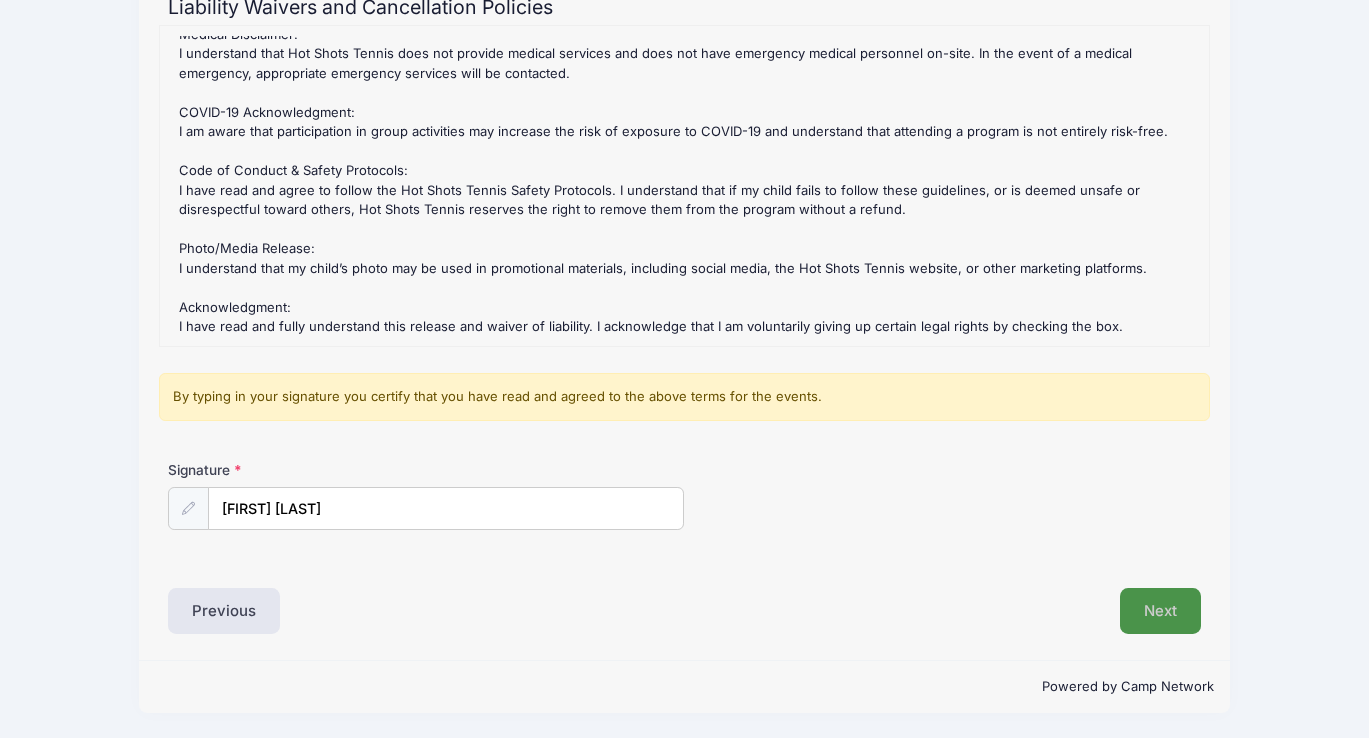 click on "Next" at bounding box center (1160, 611) 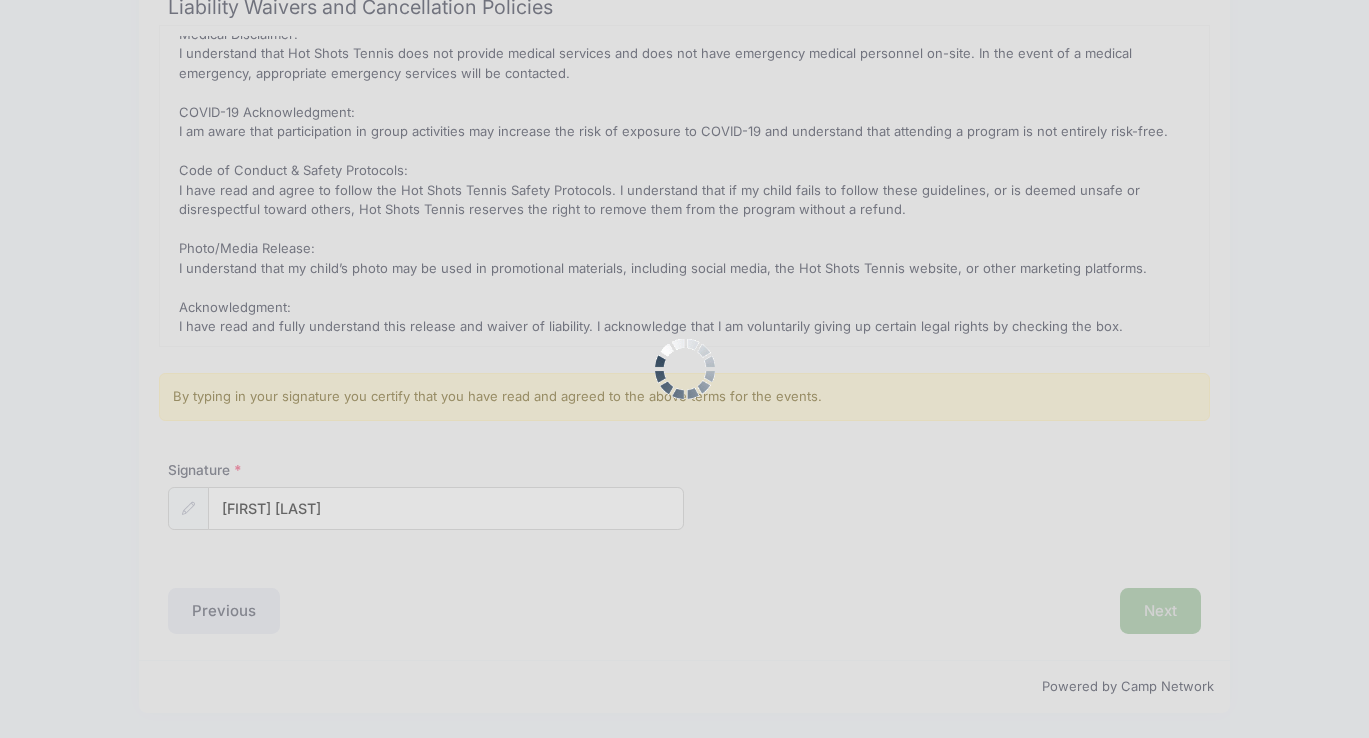 scroll, scrollTop: 0, scrollLeft: 0, axis: both 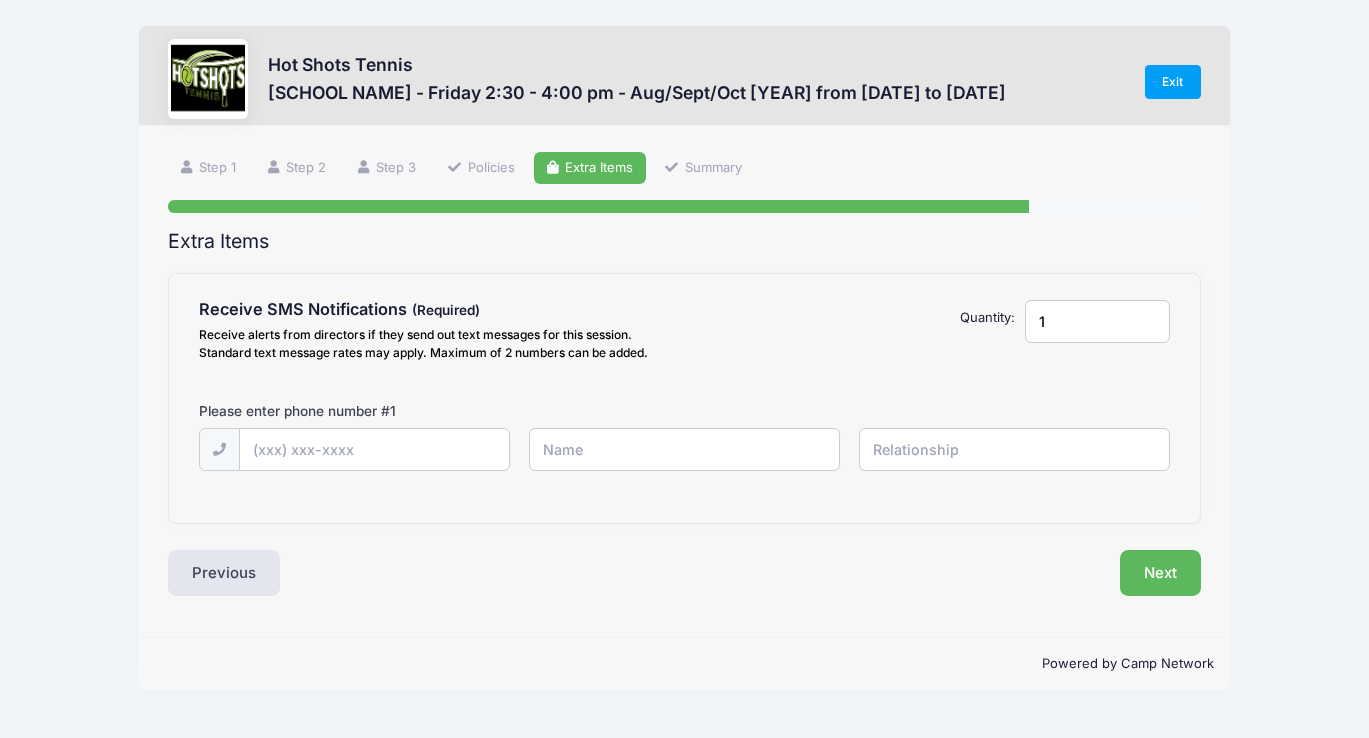 click on "1" at bounding box center [1098, 321] 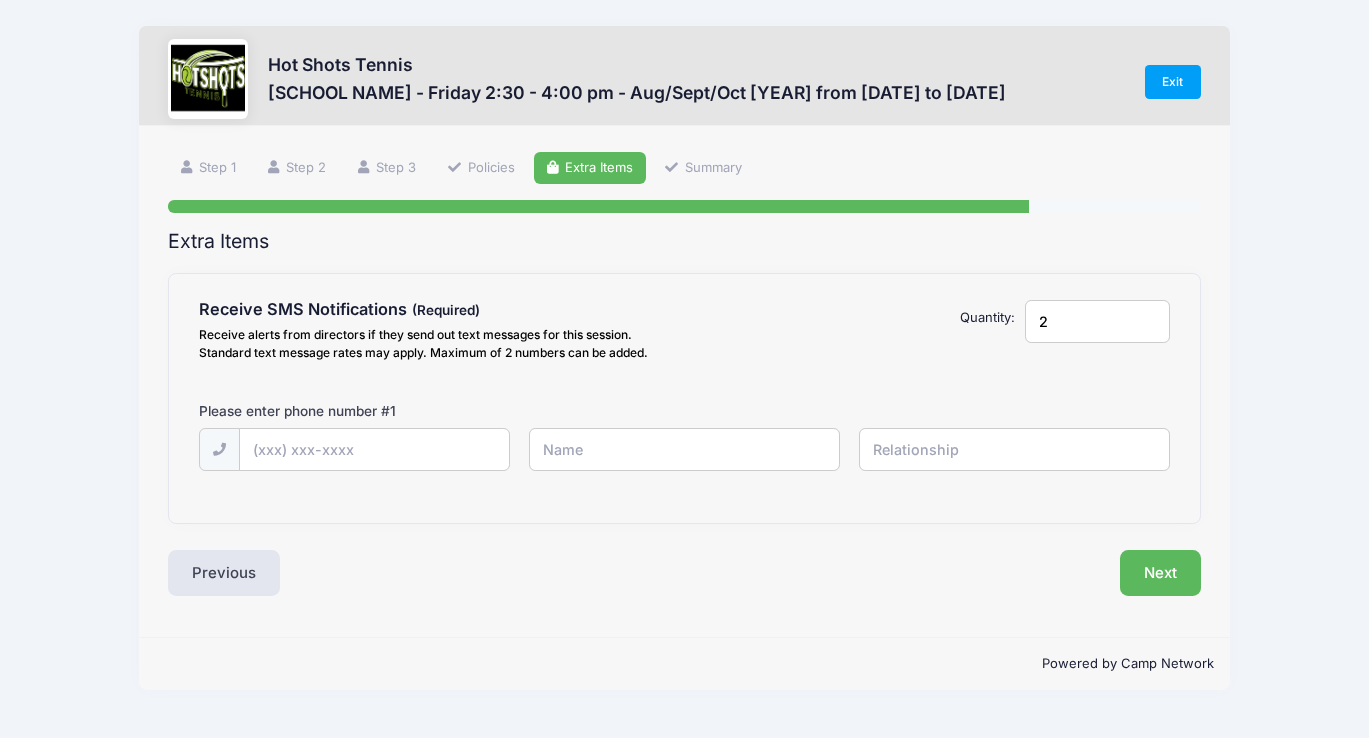 type on "2" 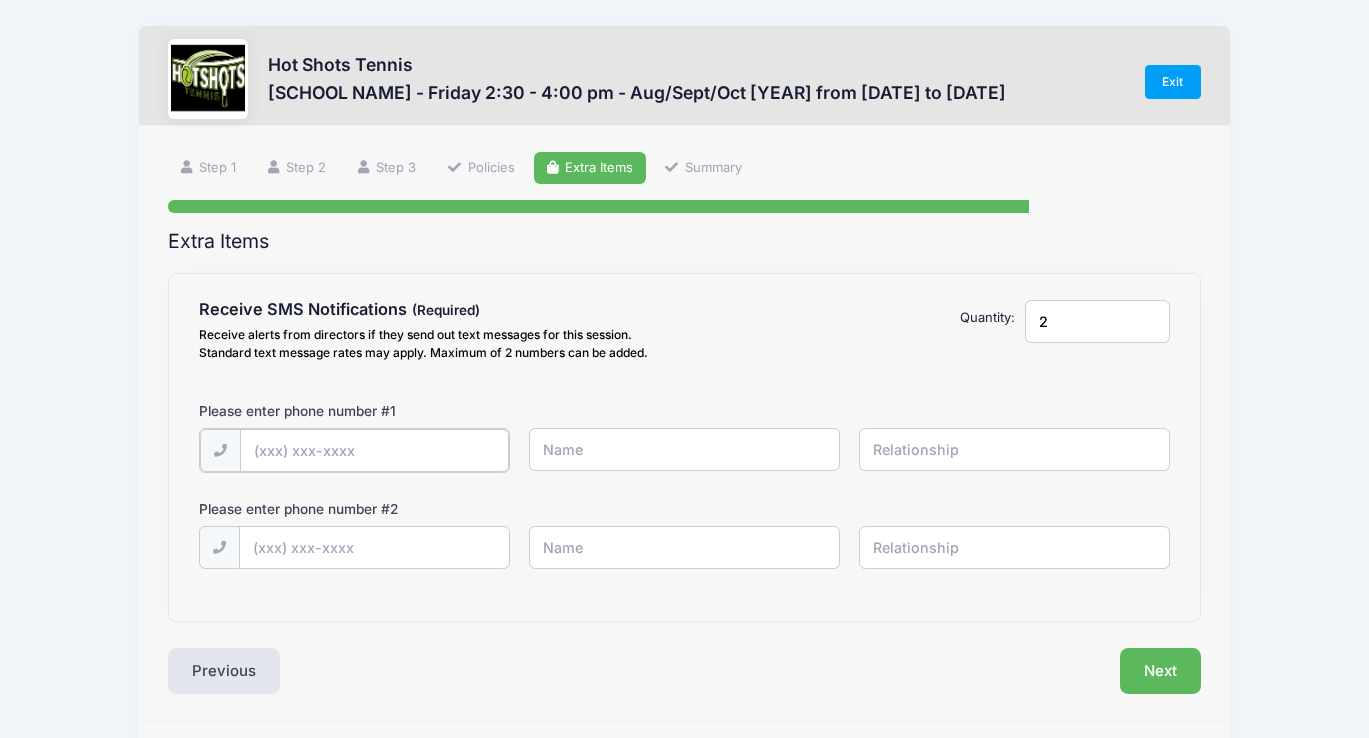 click at bounding box center [0, 0] 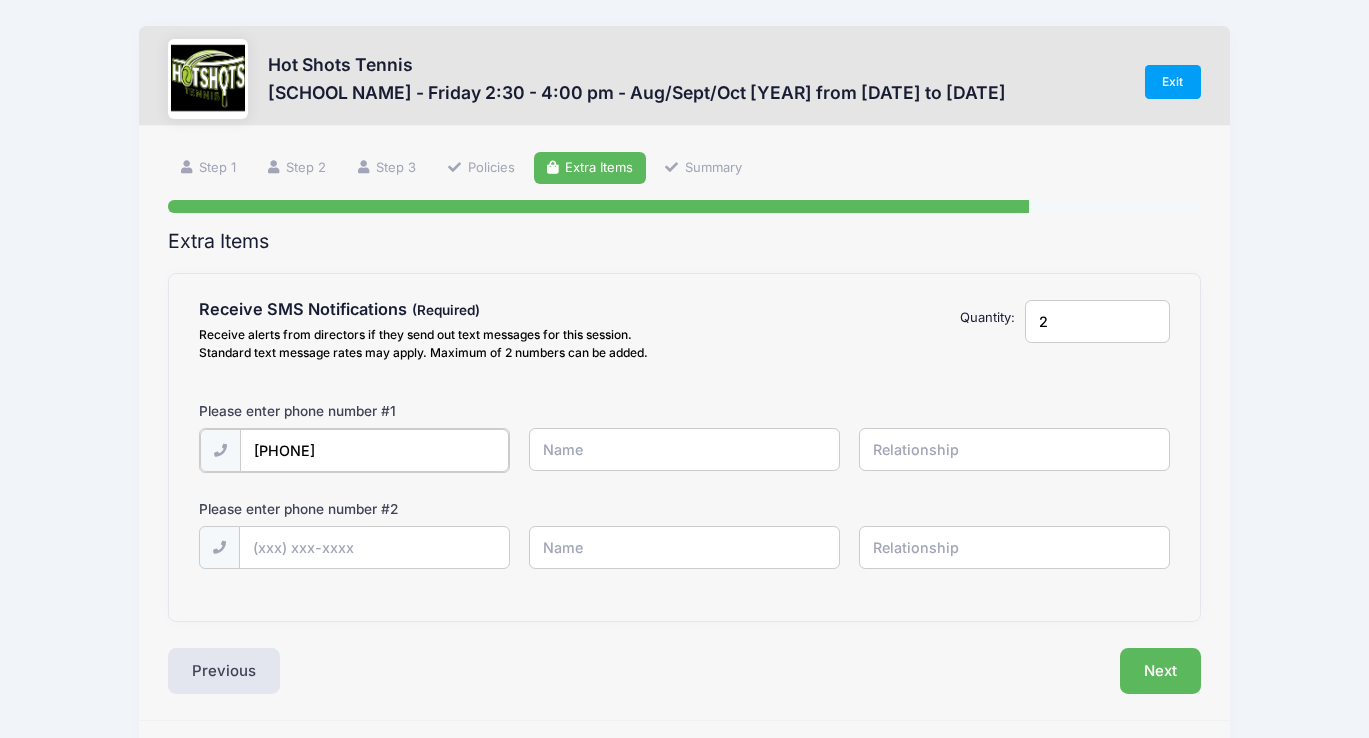 type on "[PHONE]" 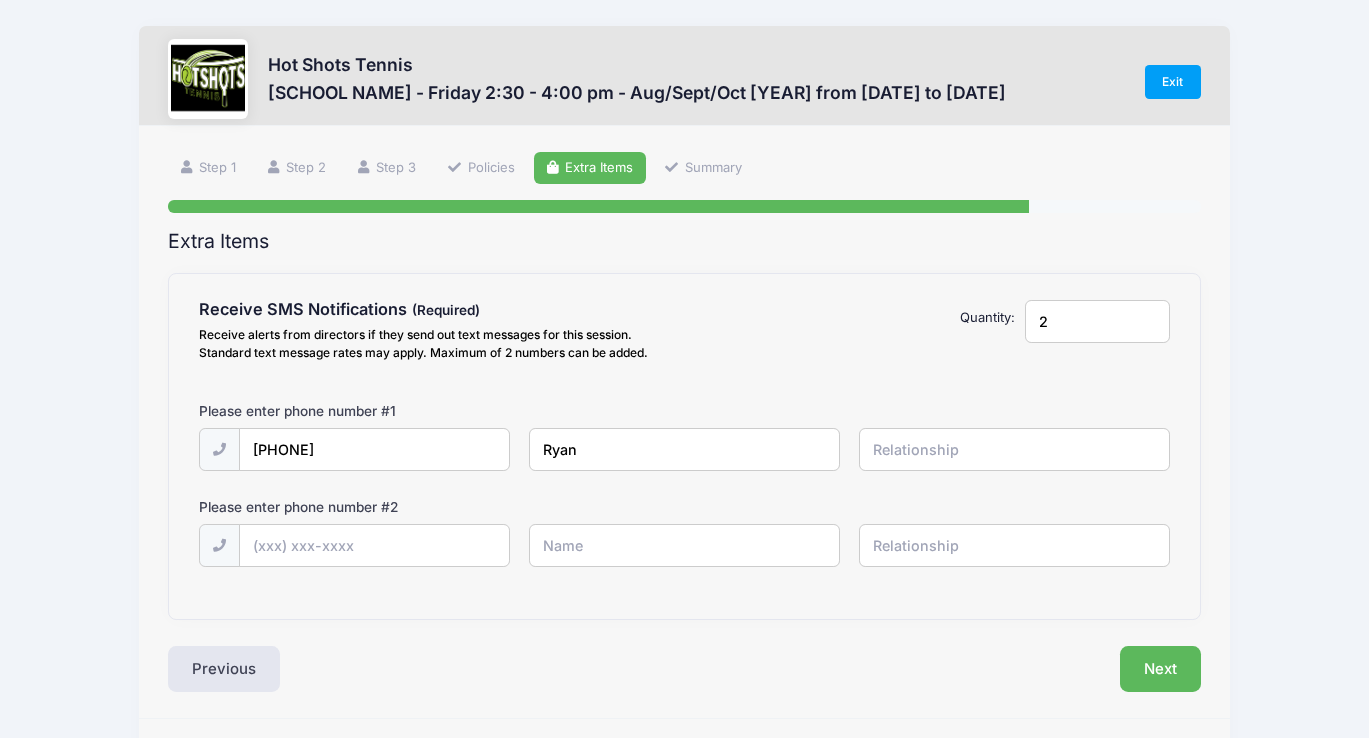 click on "Ryan" at bounding box center [0, 0] 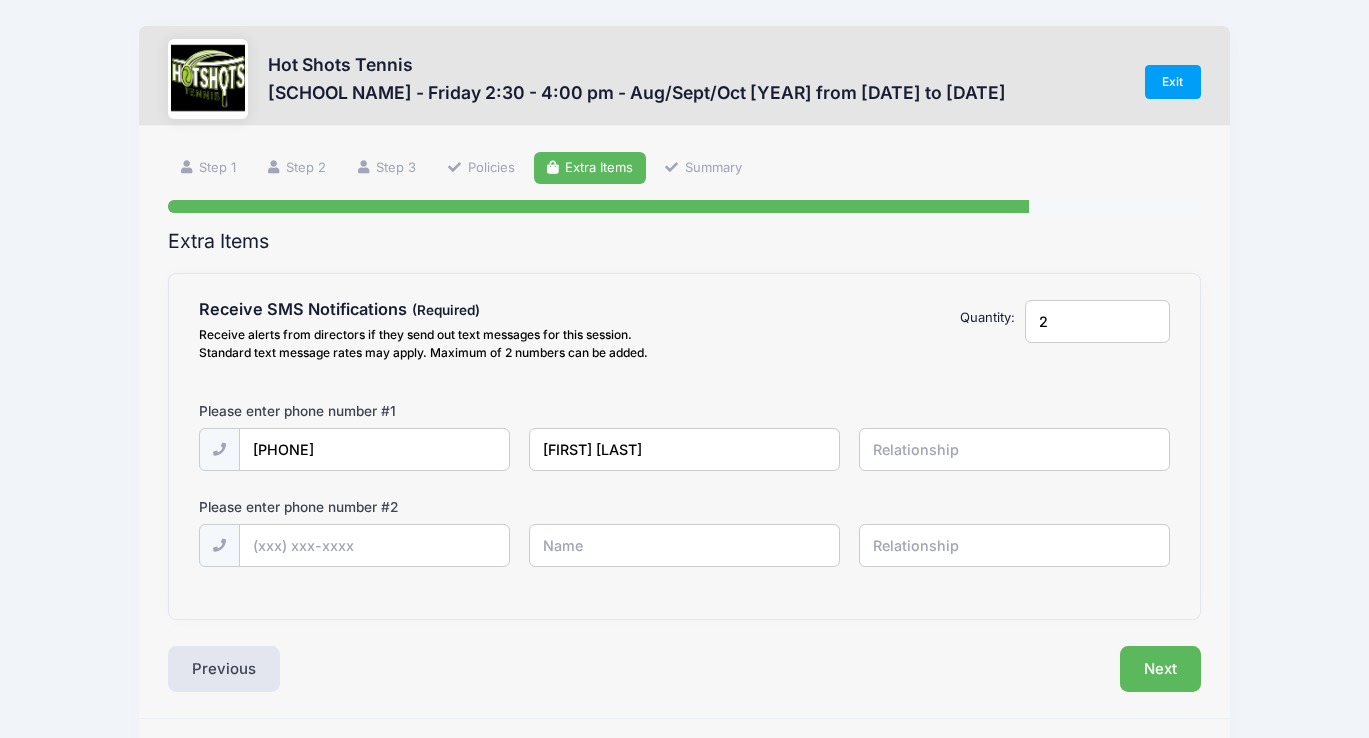 type on "[FIRST] [LAST]" 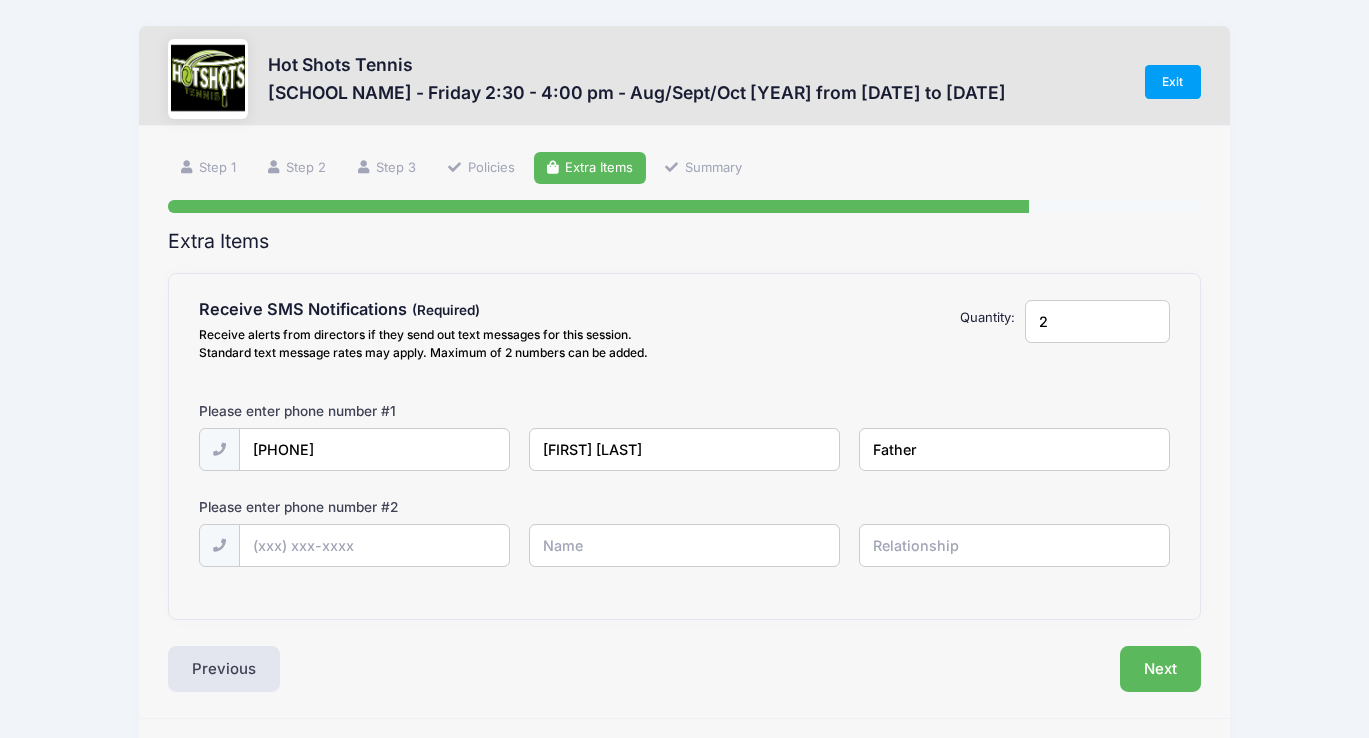 type on "Father" 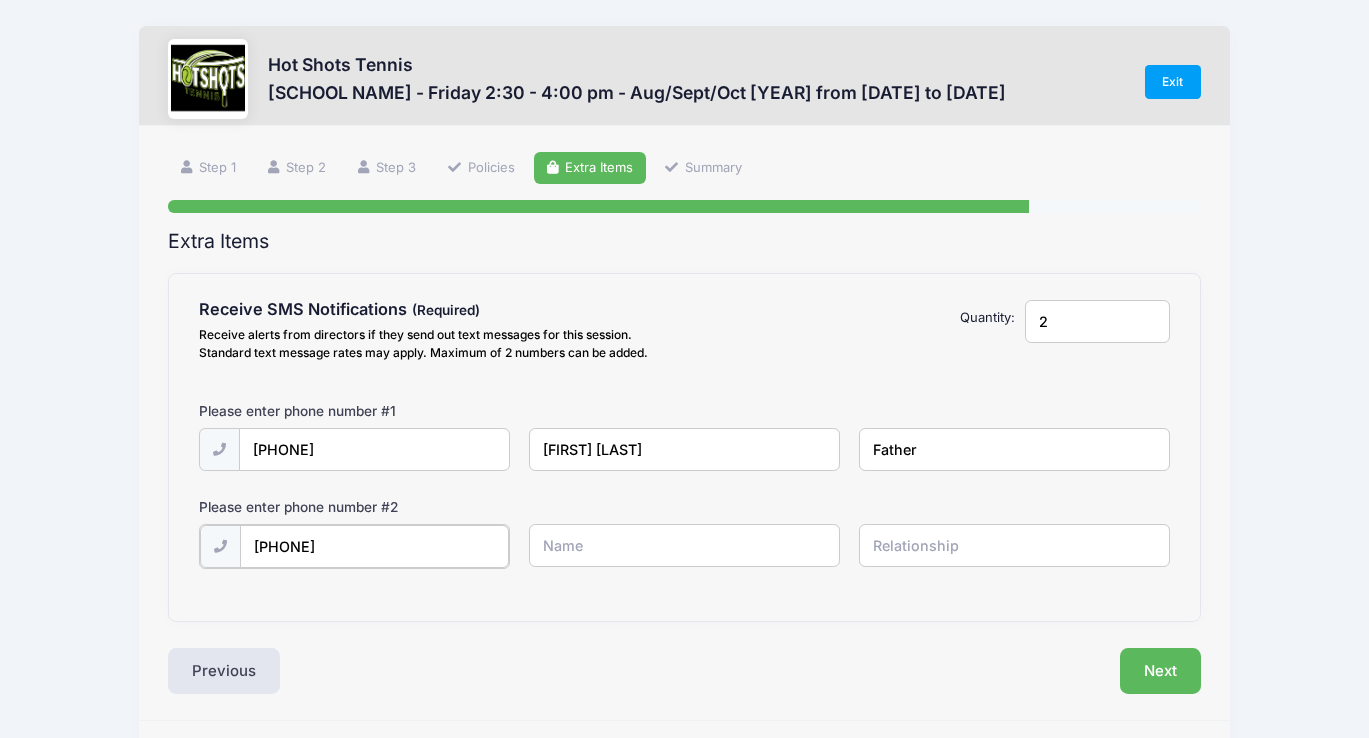type on "[PHONE]" 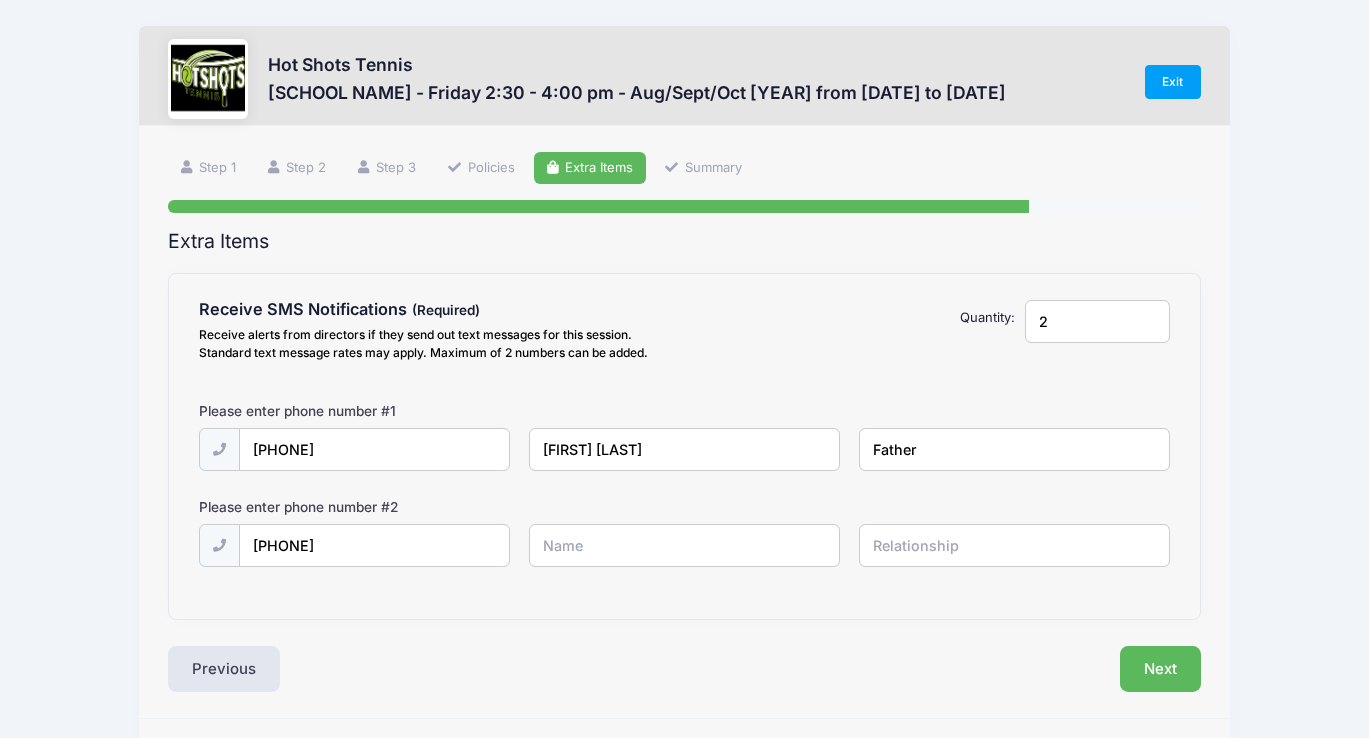 click at bounding box center (0, 0) 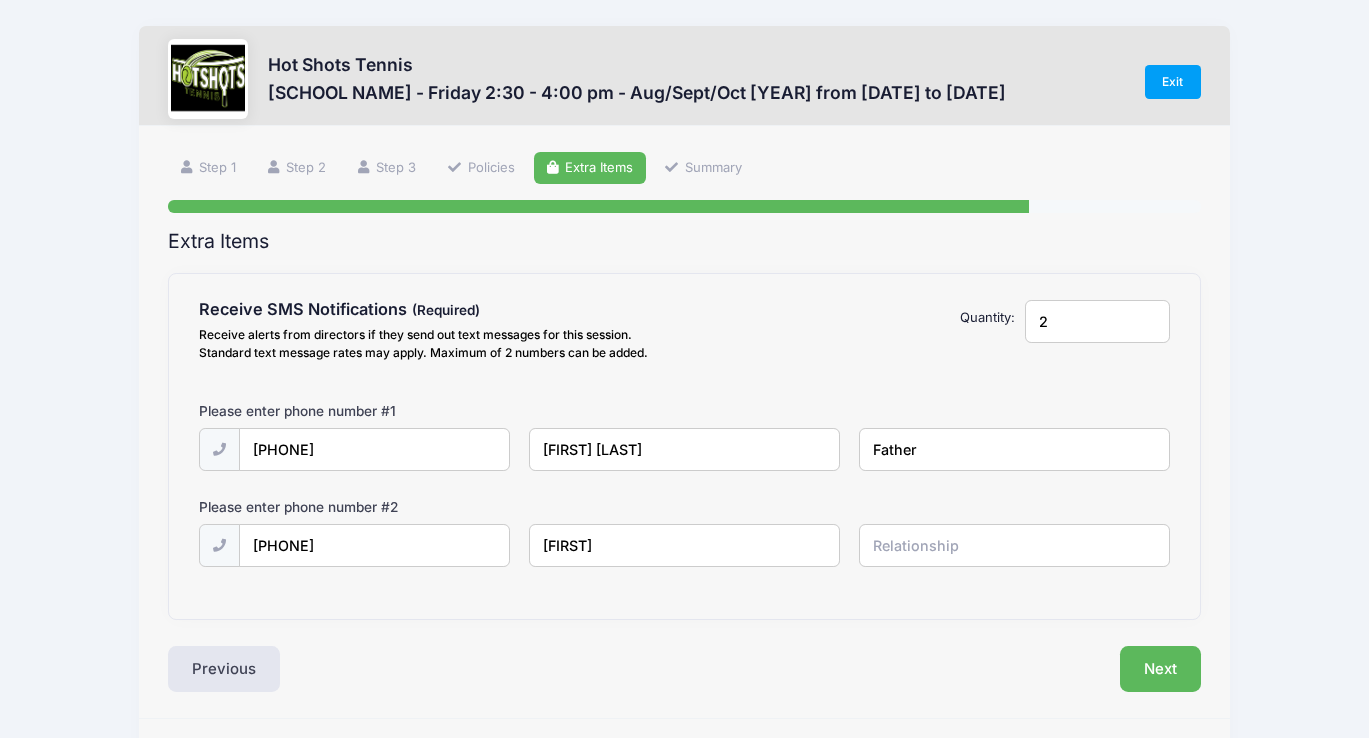 type on "[FIRST]" 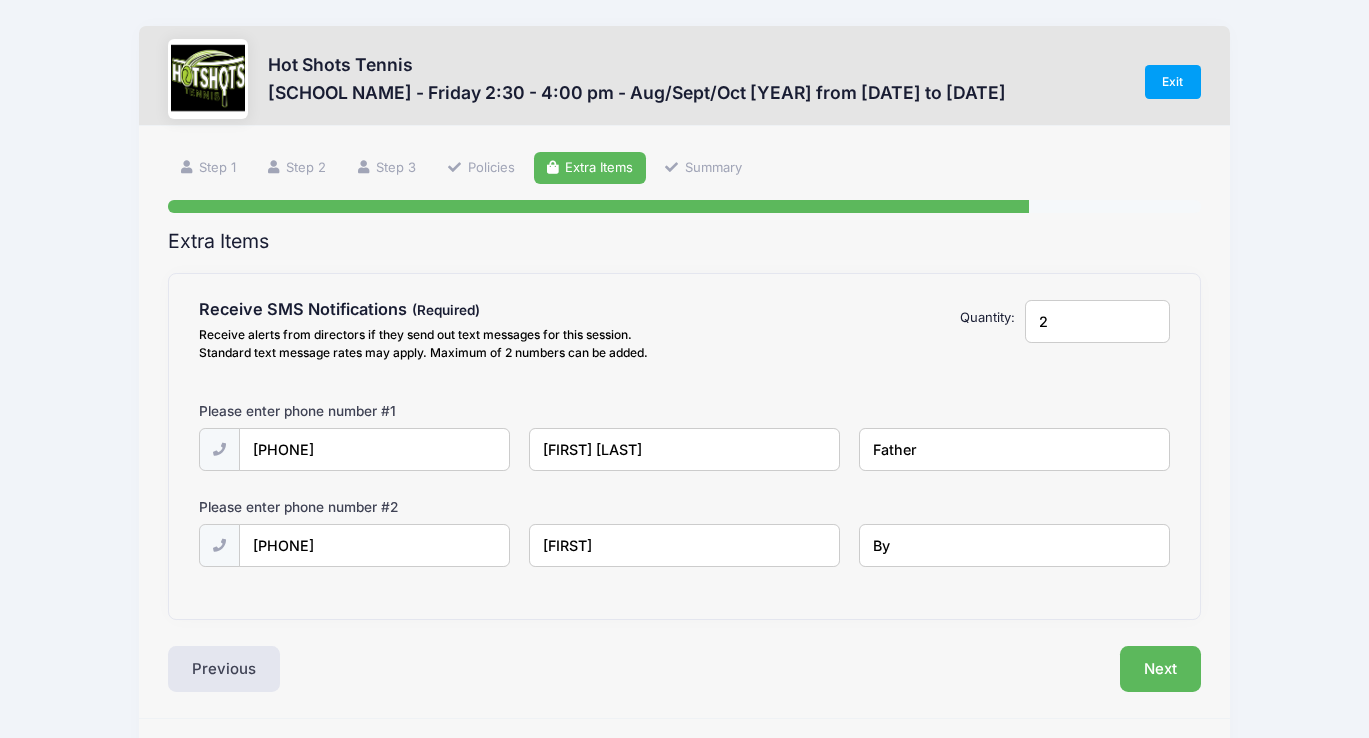 type on "B" 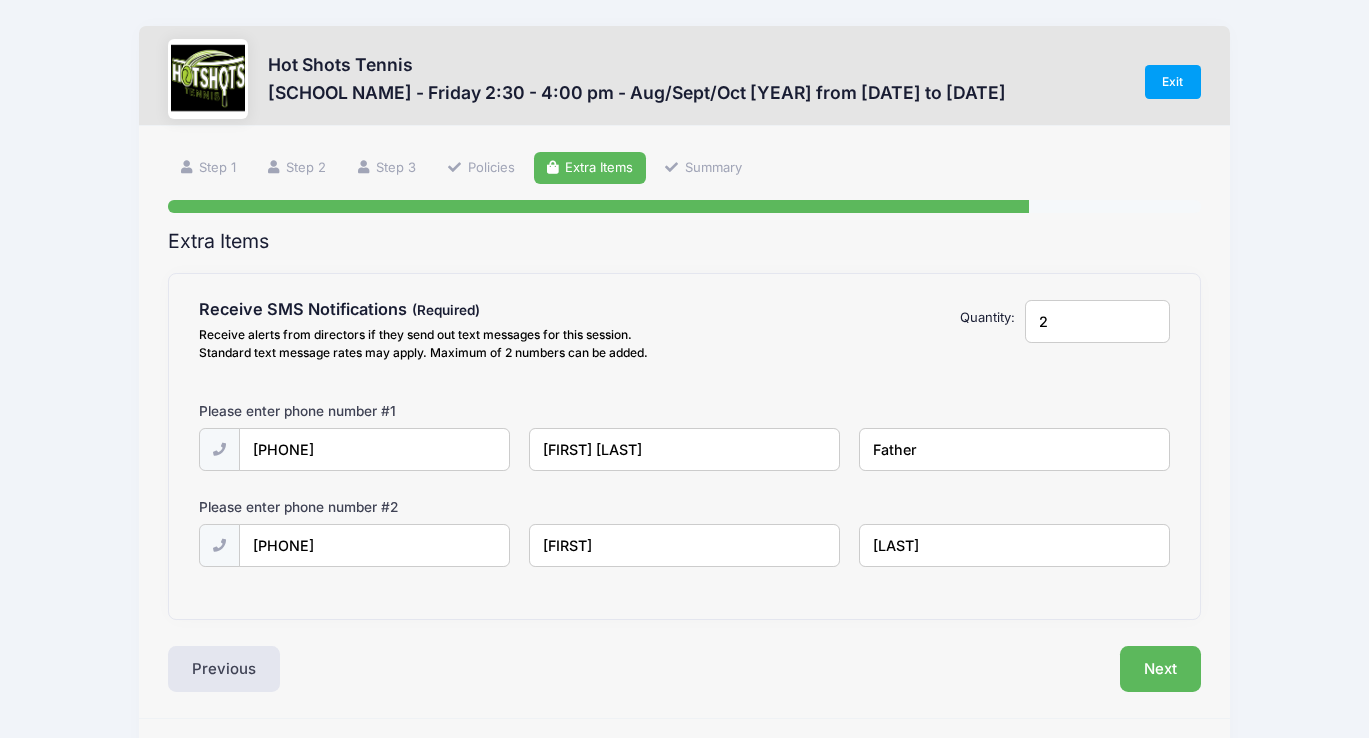 click on "[LAST]" at bounding box center (0, 0) 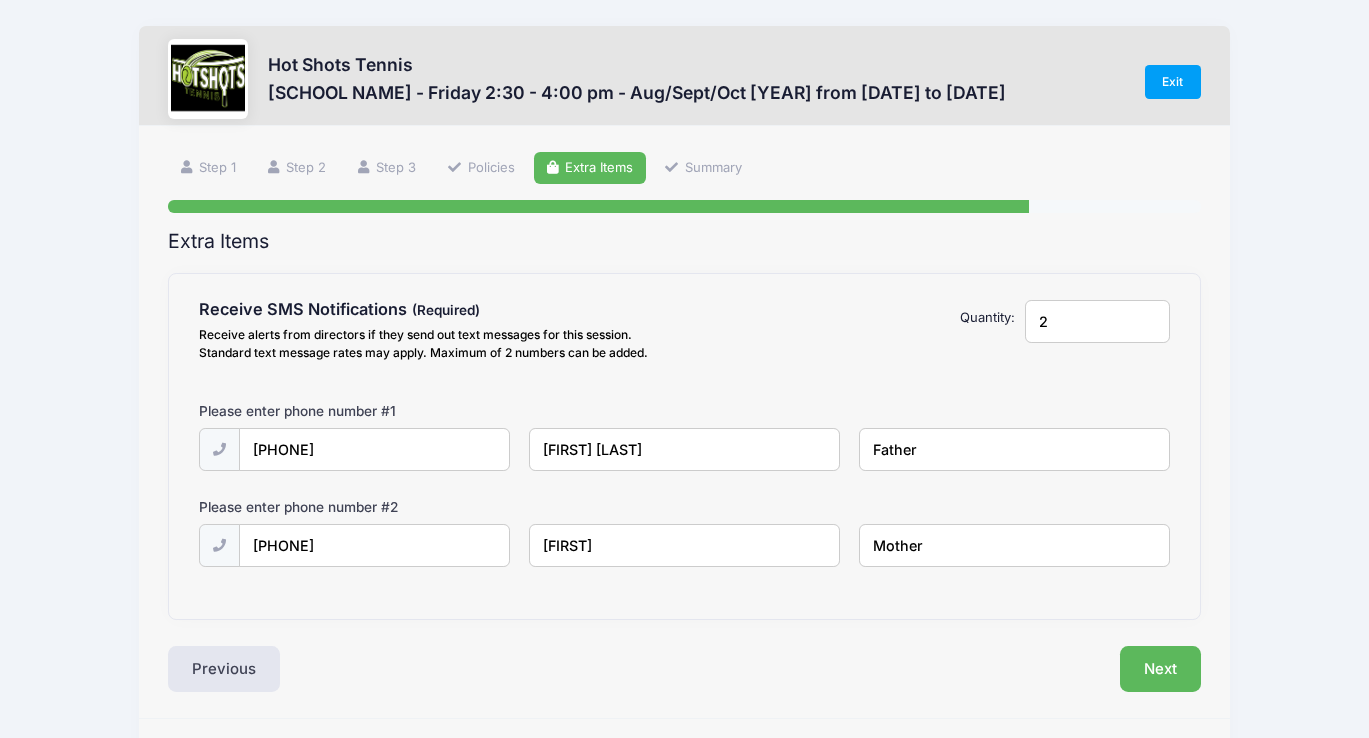 type on "Mother" 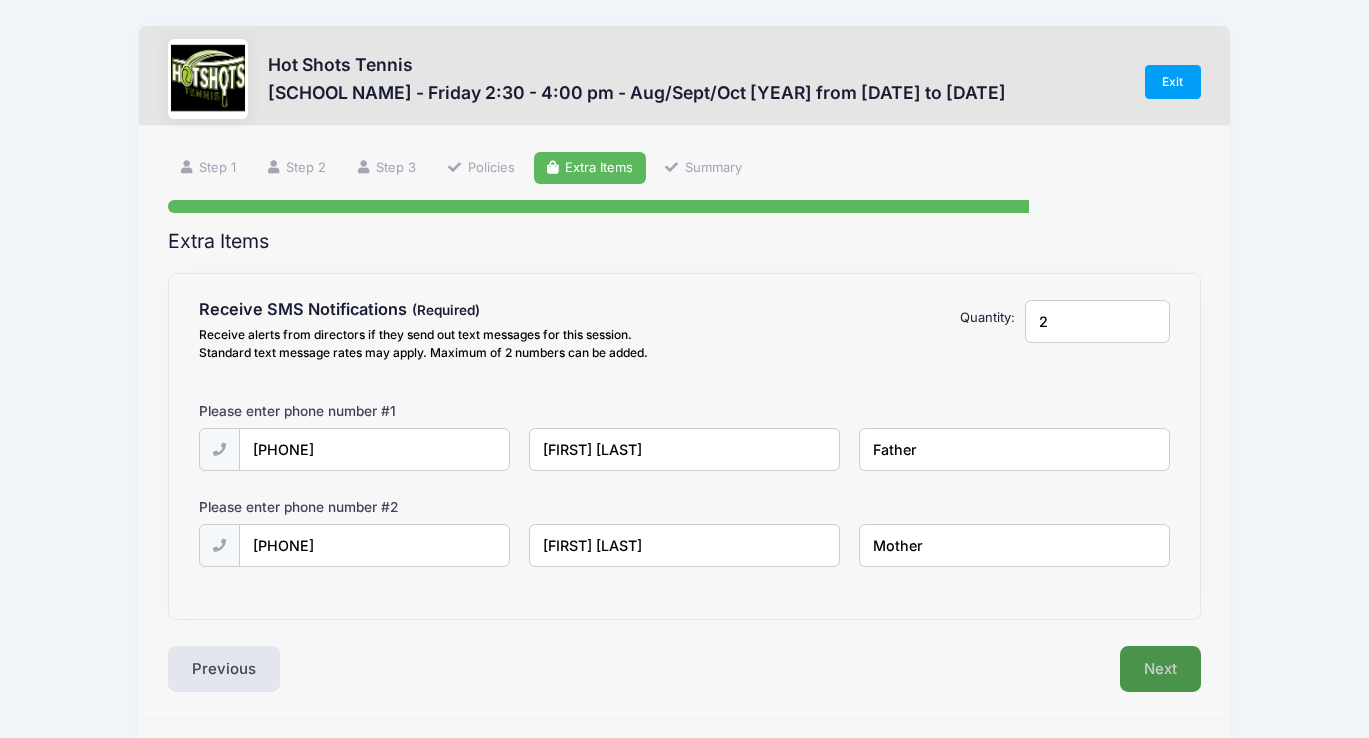 type on "[FIRST] [LAST]" 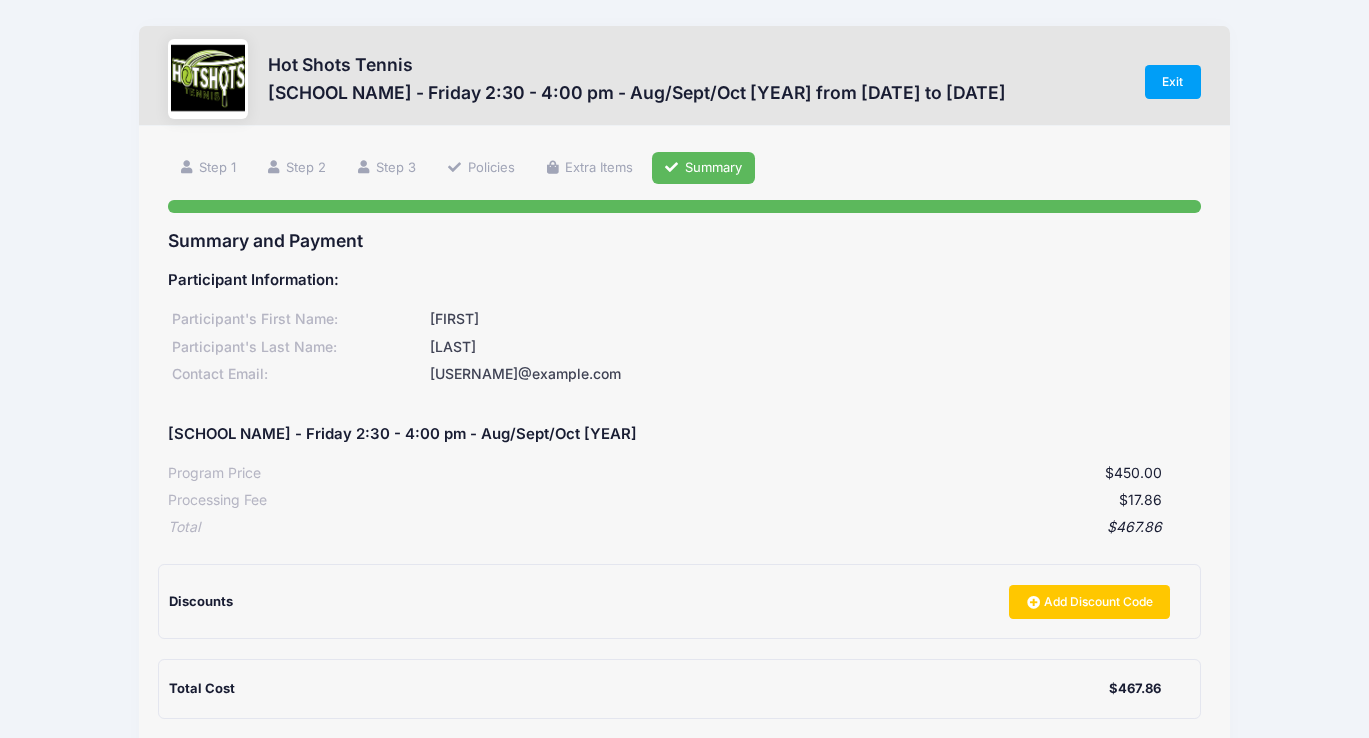 scroll, scrollTop: 210, scrollLeft: 0, axis: vertical 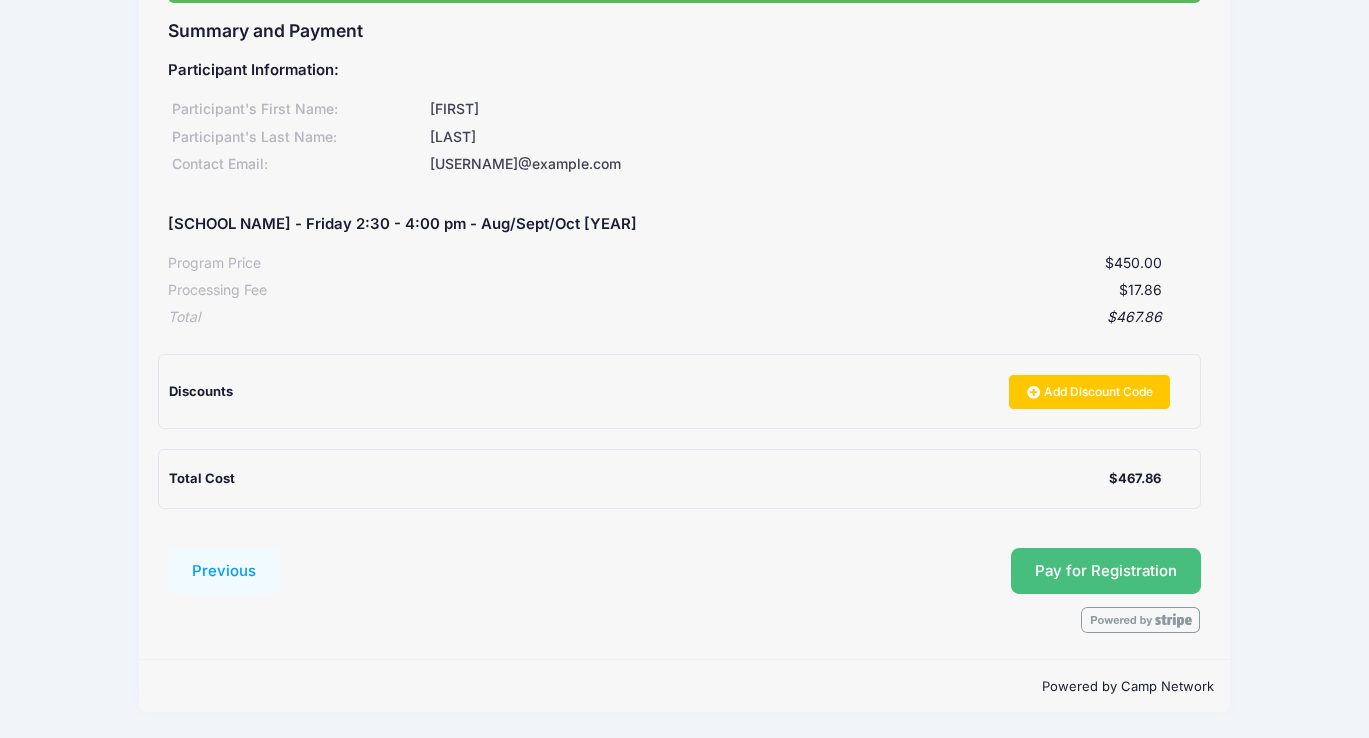 click on "Pay for Registration" at bounding box center [1106, 571] 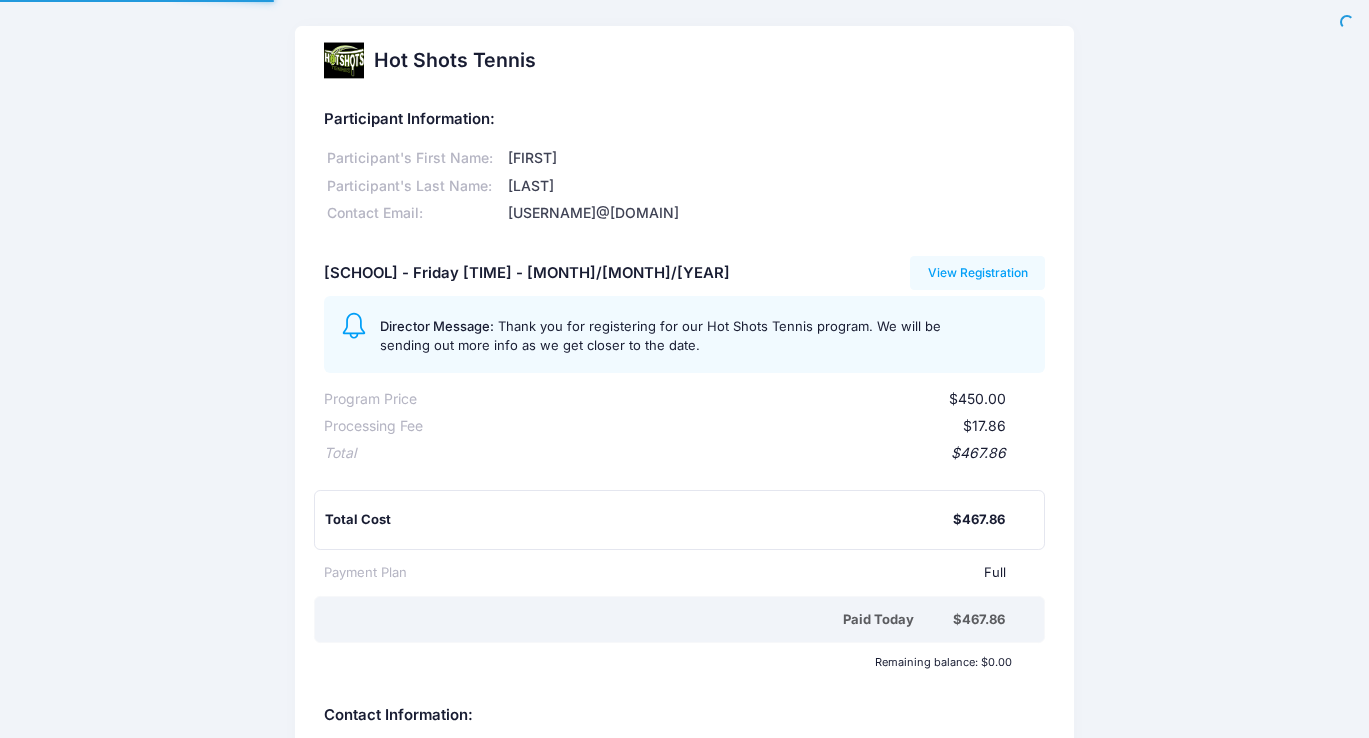 scroll, scrollTop: 0, scrollLeft: 0, axis: both 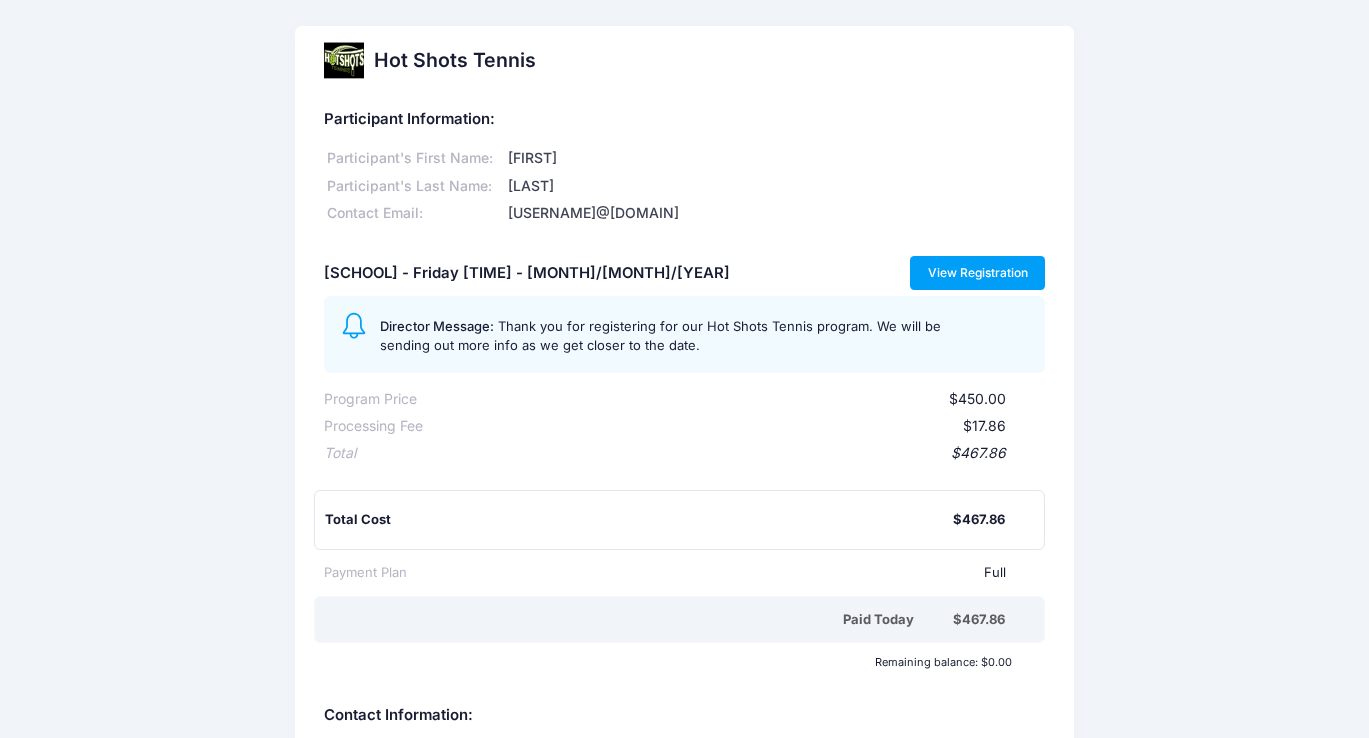 click on "View Registration" at bounding box center [977, 273] 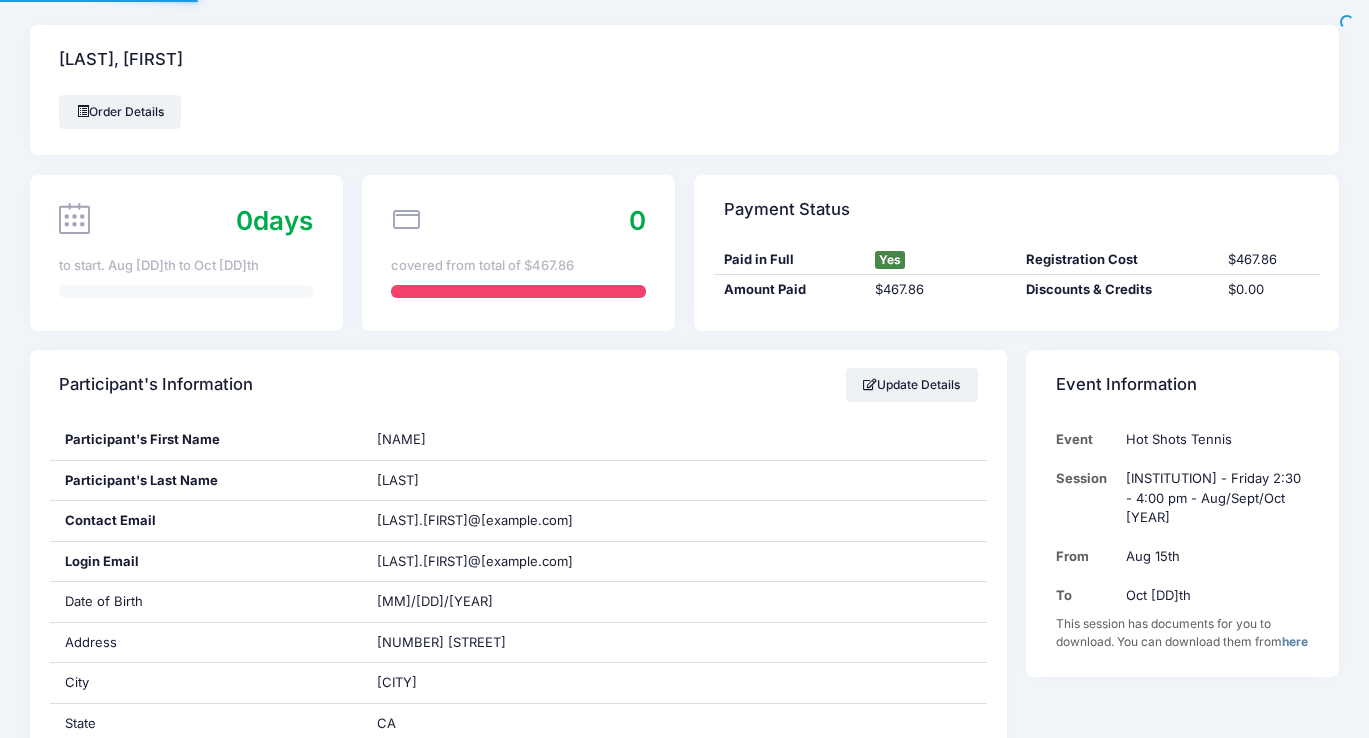 scroll, scrollTop: 0, scrollLeft: 0, axis: both 